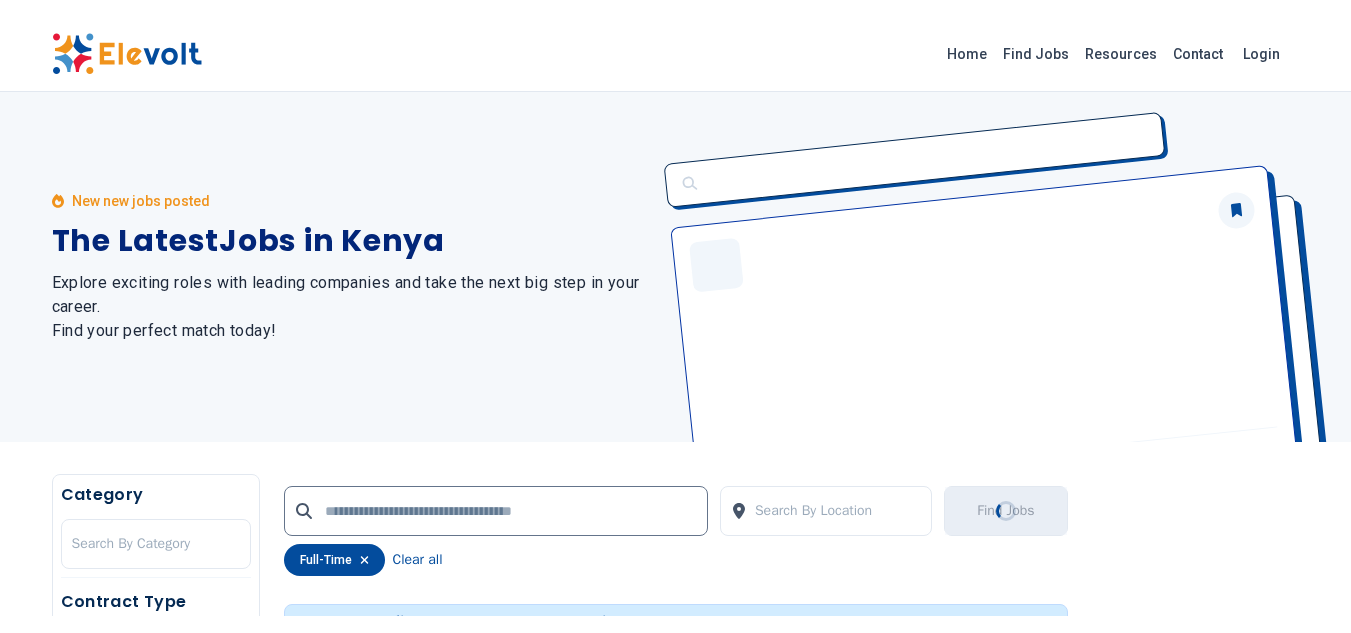 scroll, scrollTop: 0, scrollLeft: 0, axis: both 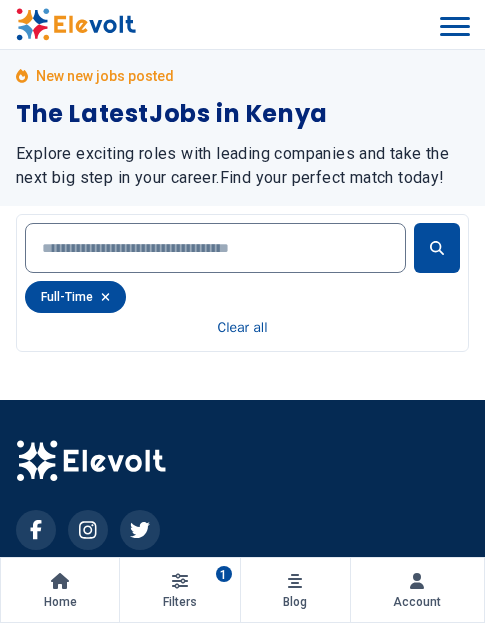 click at bounding box center (455, 26) 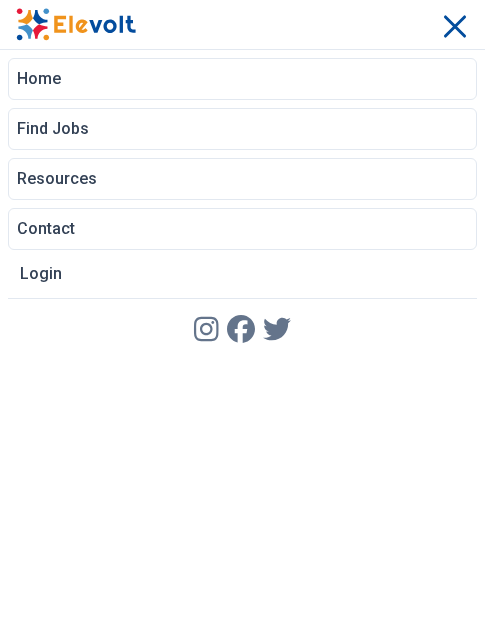 click at bounding box center [455, 25] 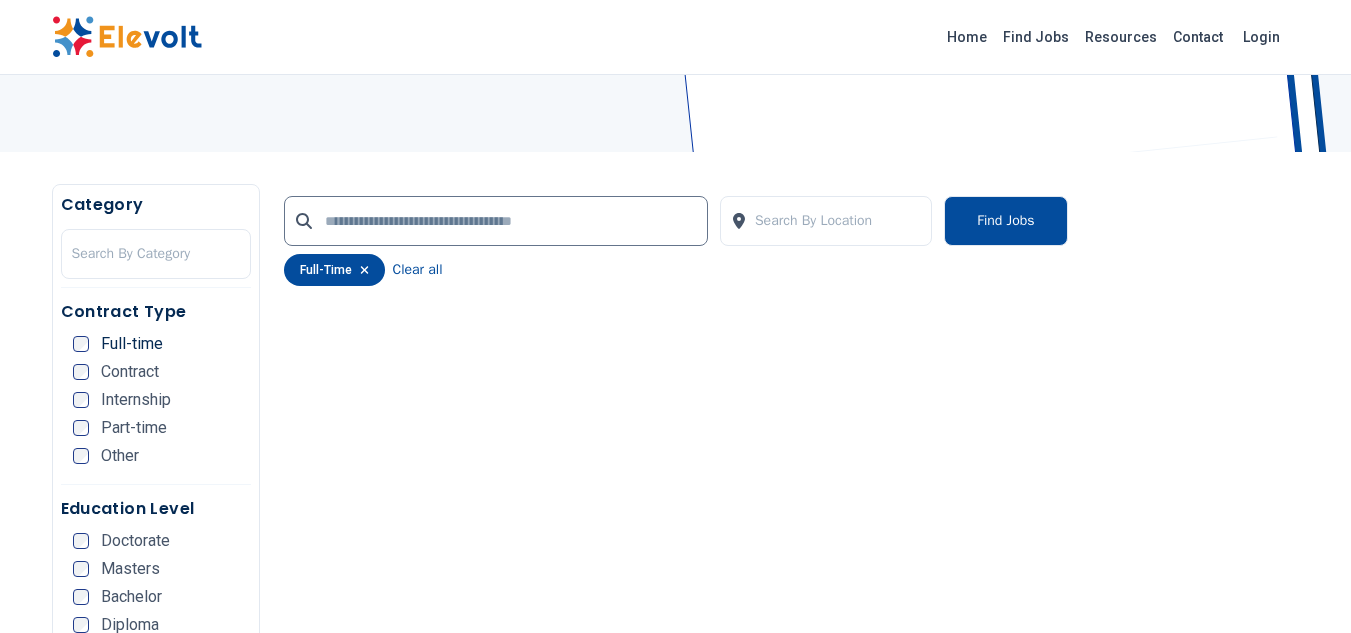scroll, scrollTop: 257, scrollLeft: 0, axis: vertical 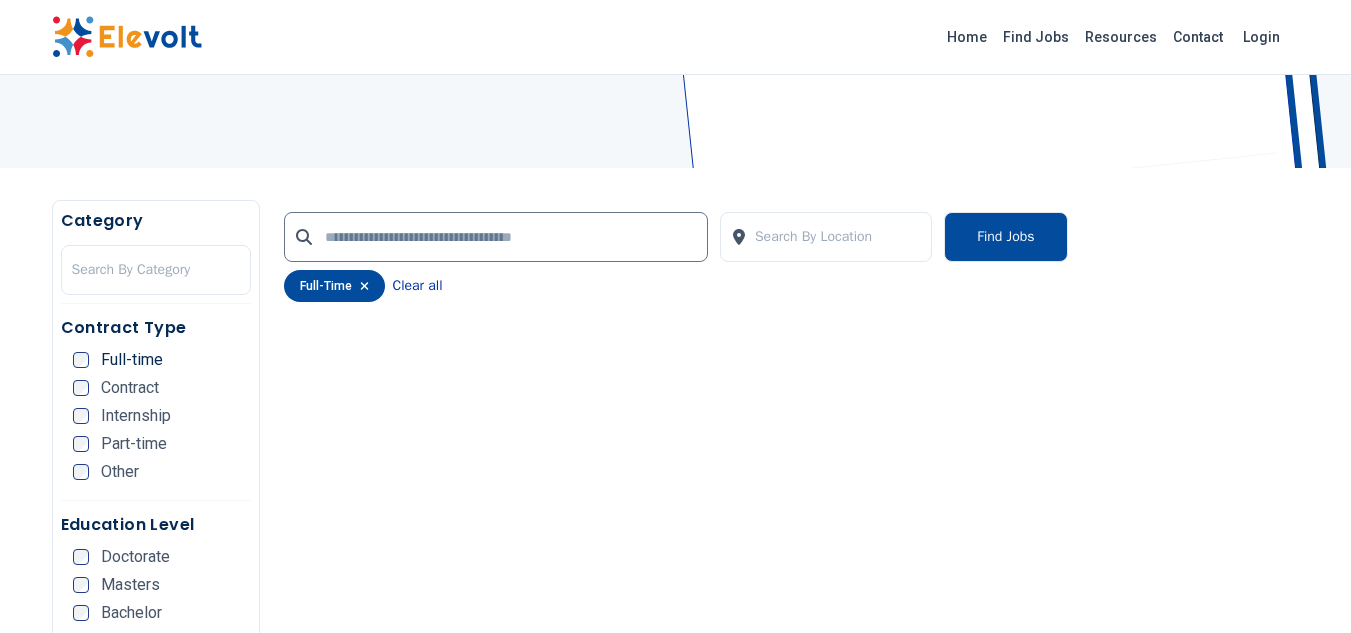 click on "Clear all" at bounding box center [418, 286] 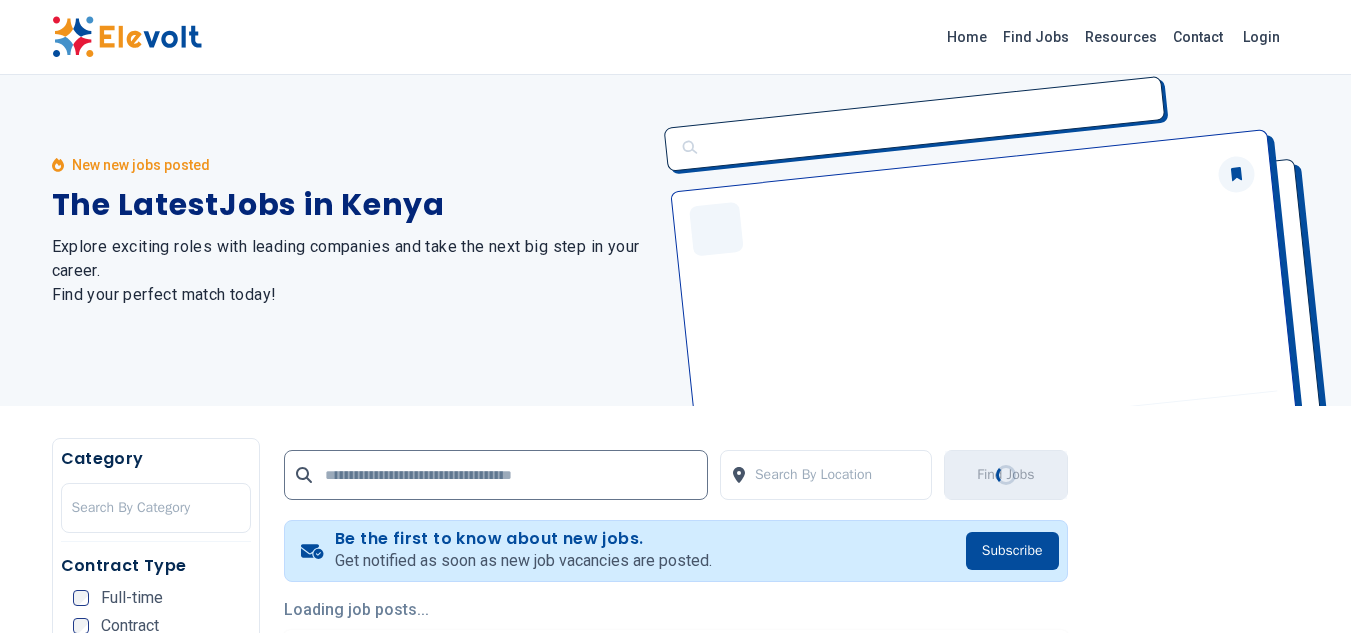 scroll, scrollTop: 0, scrollLeft: 0, axis: both 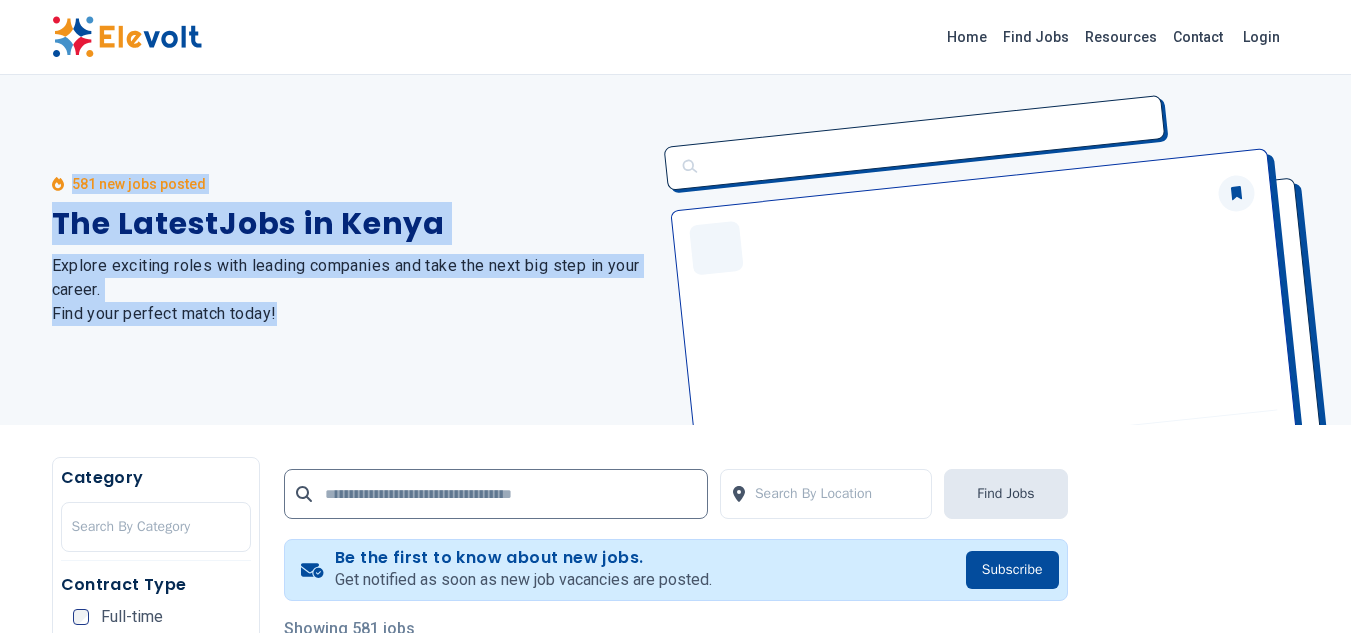 drag, startPoint x: 1349, startPoint y: 34, endPoint x: 1363, endPoint y: 61, distance: 30.413813 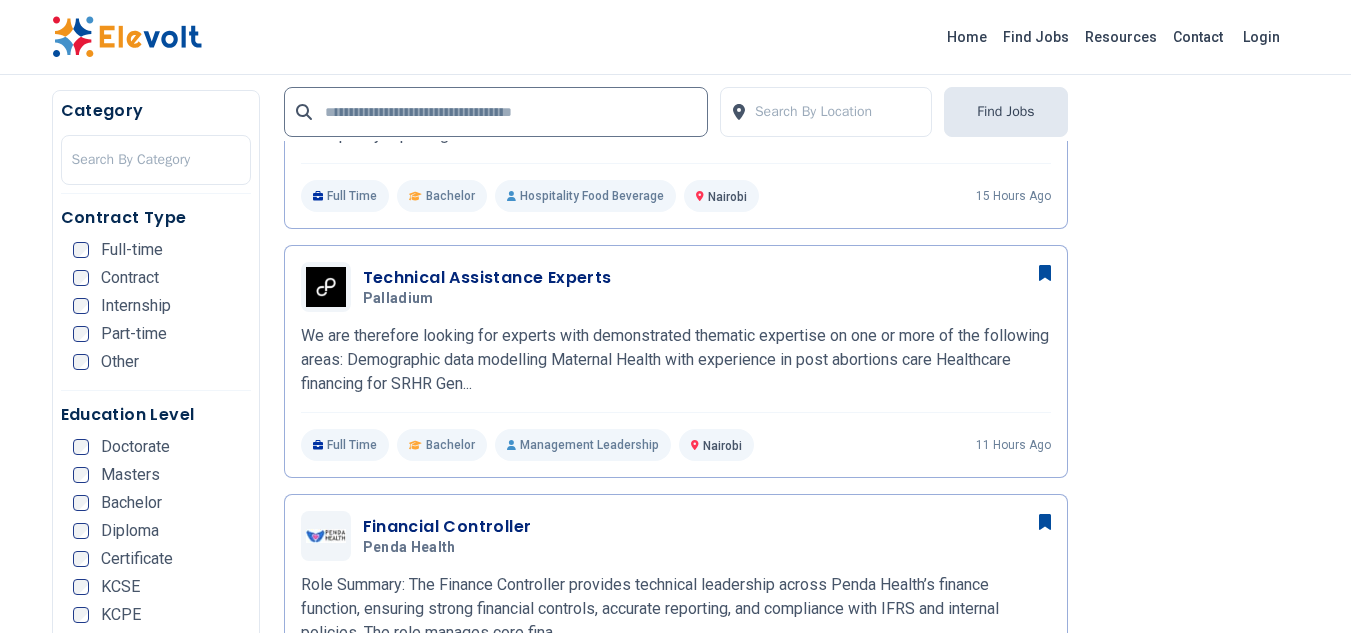 scroll, scrollTop: 660, scrollLeft: 0, axis: vertical 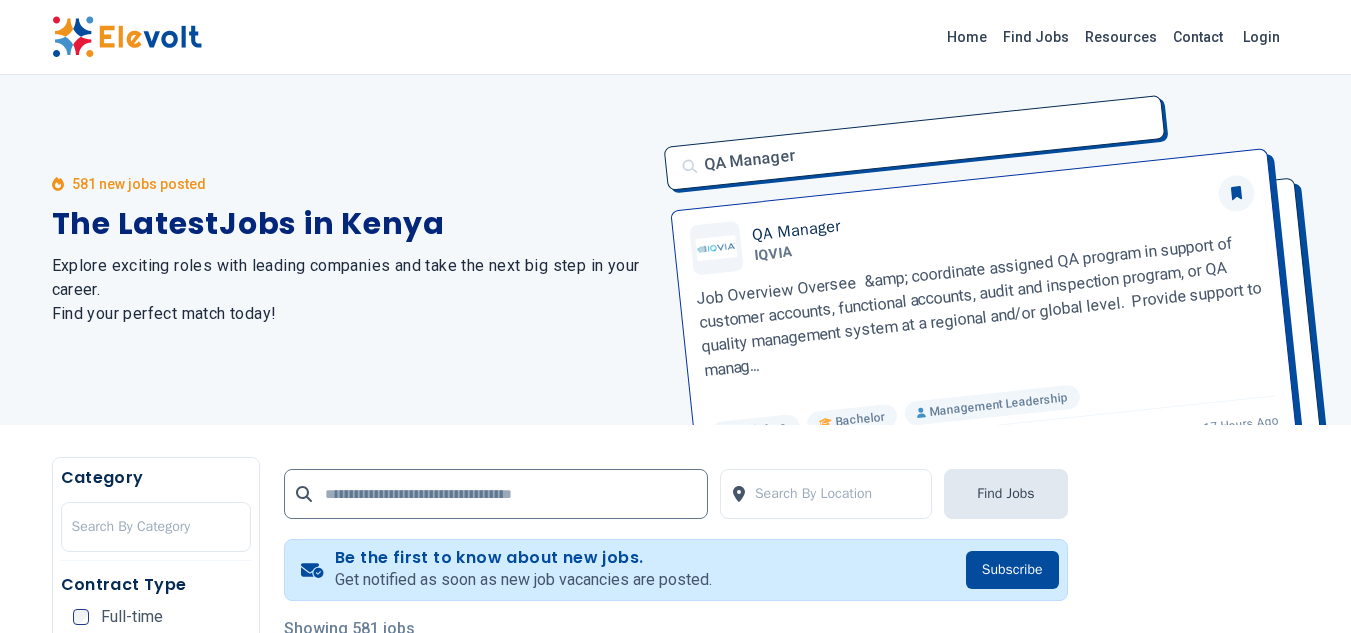 click on "Home Find Jobs Resources Contact Login" at bounding box center (675, 37) 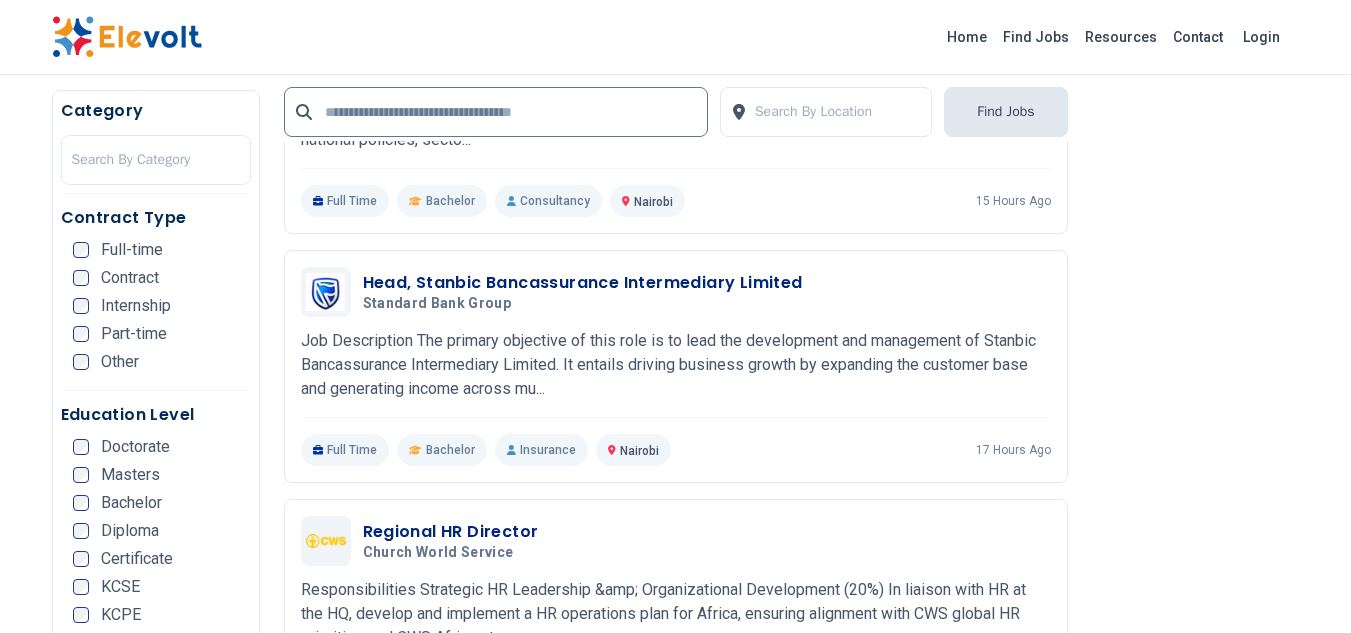 scroll, scrollTop: 2326, scrollLeft: 0, axis: vertical 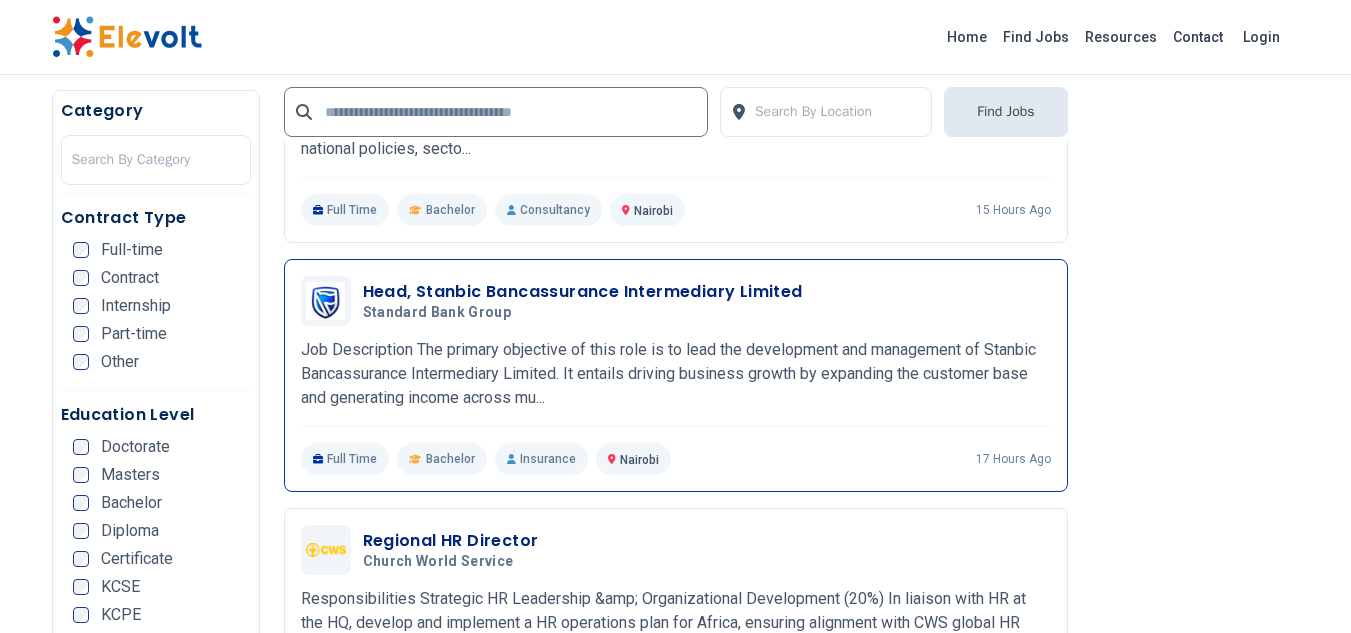 click on "Head, Stanbic Bancassurance Intermediary Limited Standard Bank Group 08/01/2025 08/31/2025" at bounding box center [676, 301] 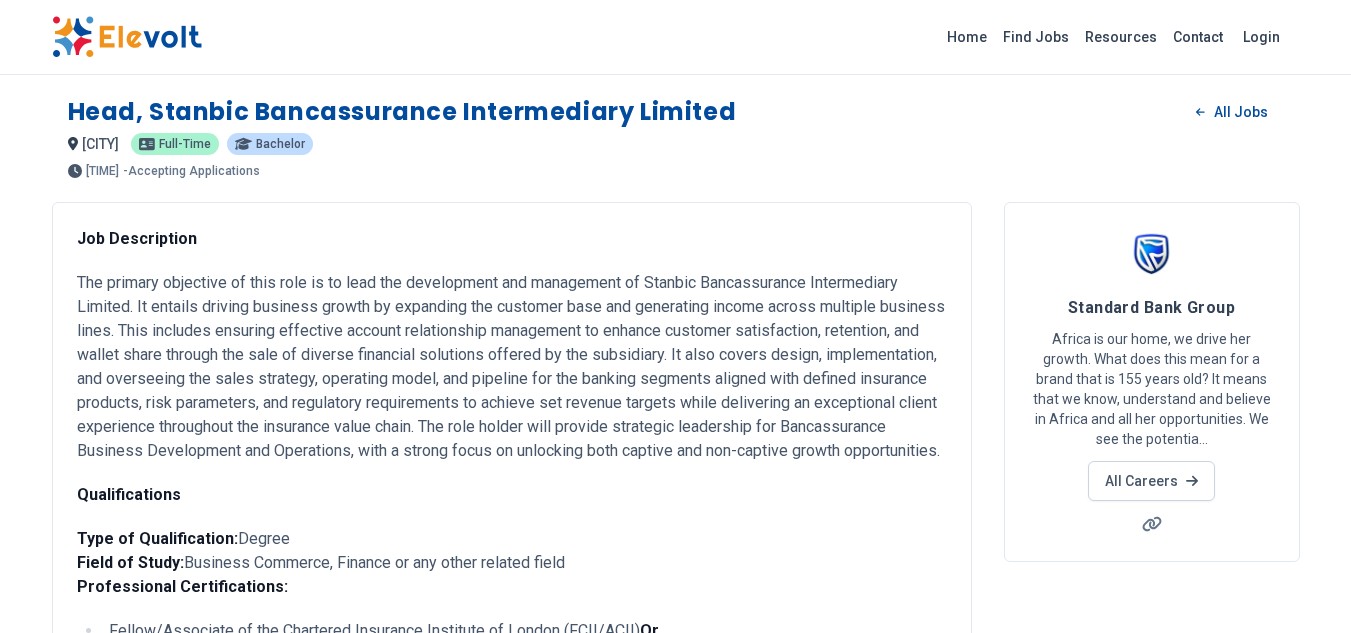 scroll, scrollTop: 0, scrollLeft: 0, axis: both 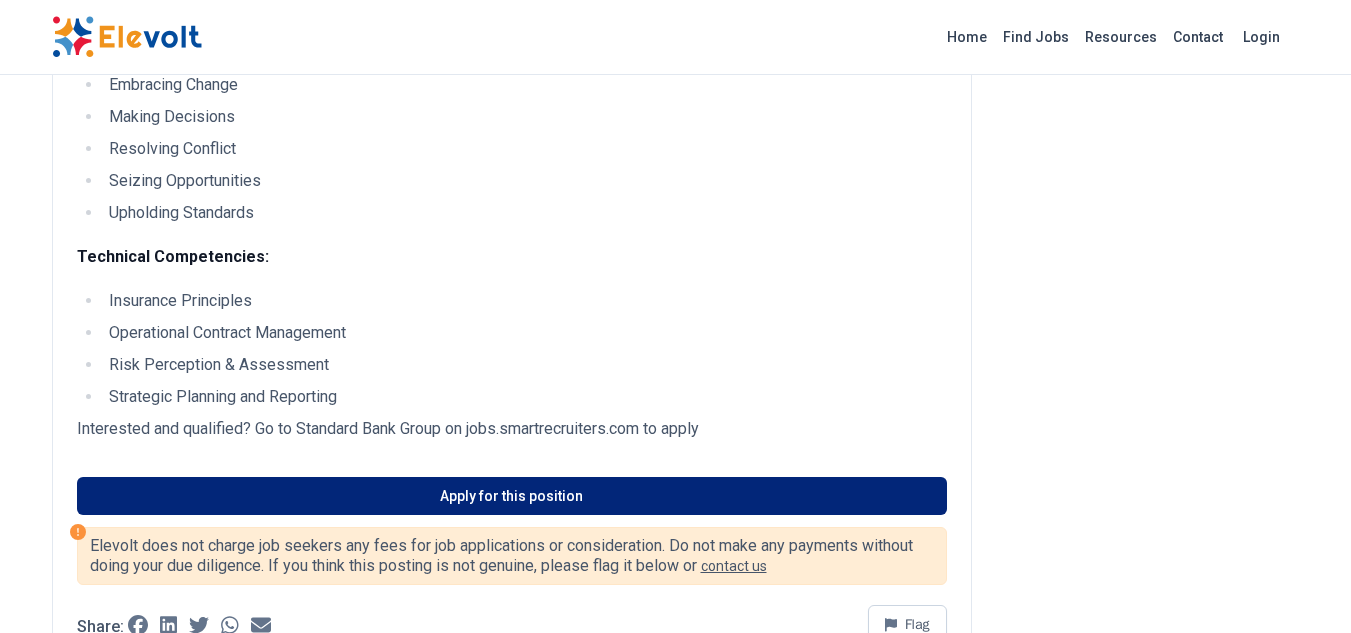click on "Apply for this position" at bounding box center [512, 496] 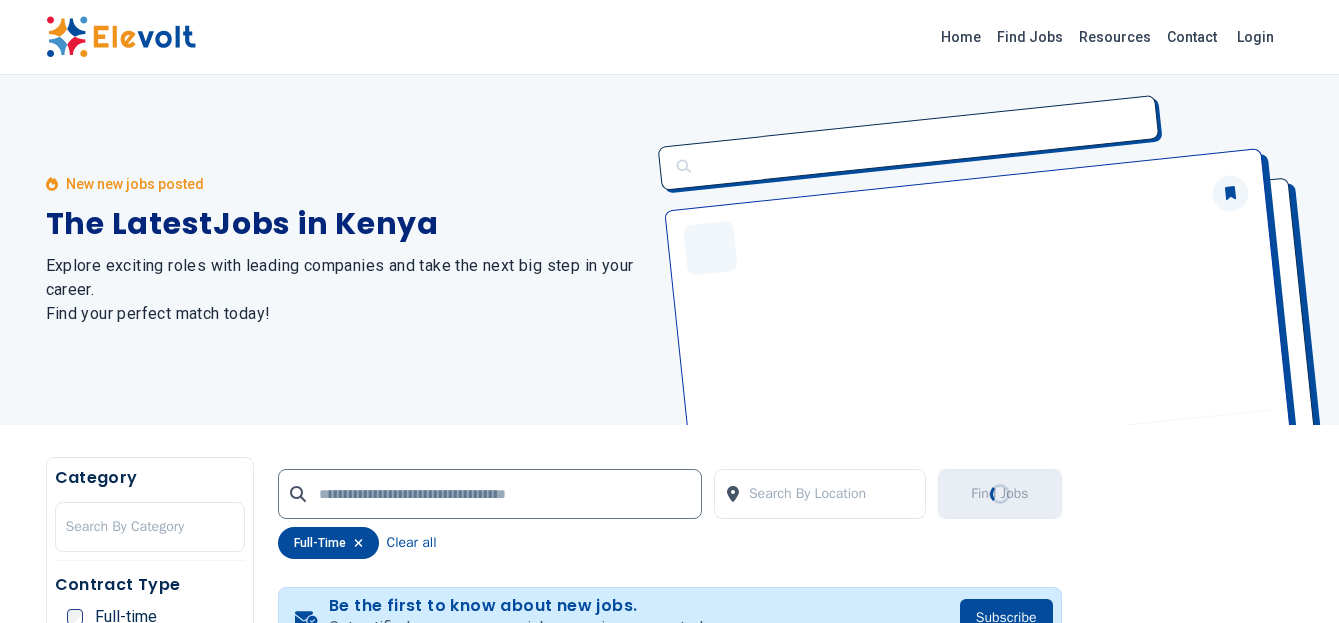 scroll, scrollTop: 0, scrollLeft: 0, axis: both 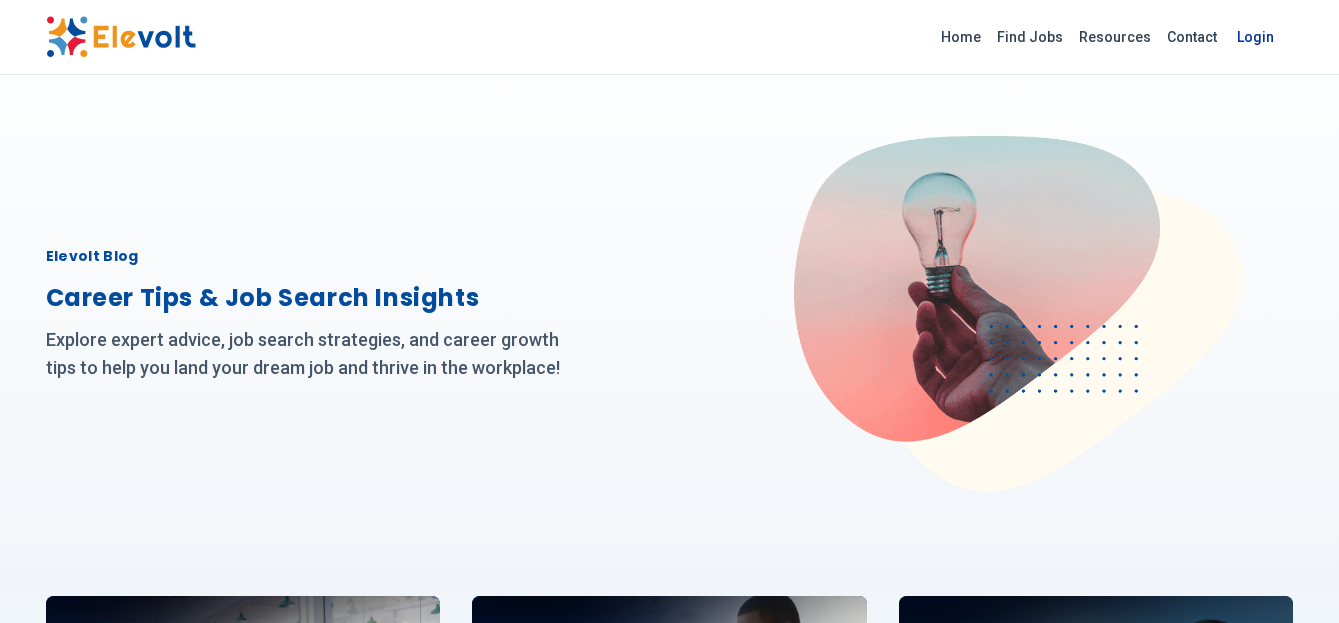 click on "Login" at bounding box center [1255, 37] 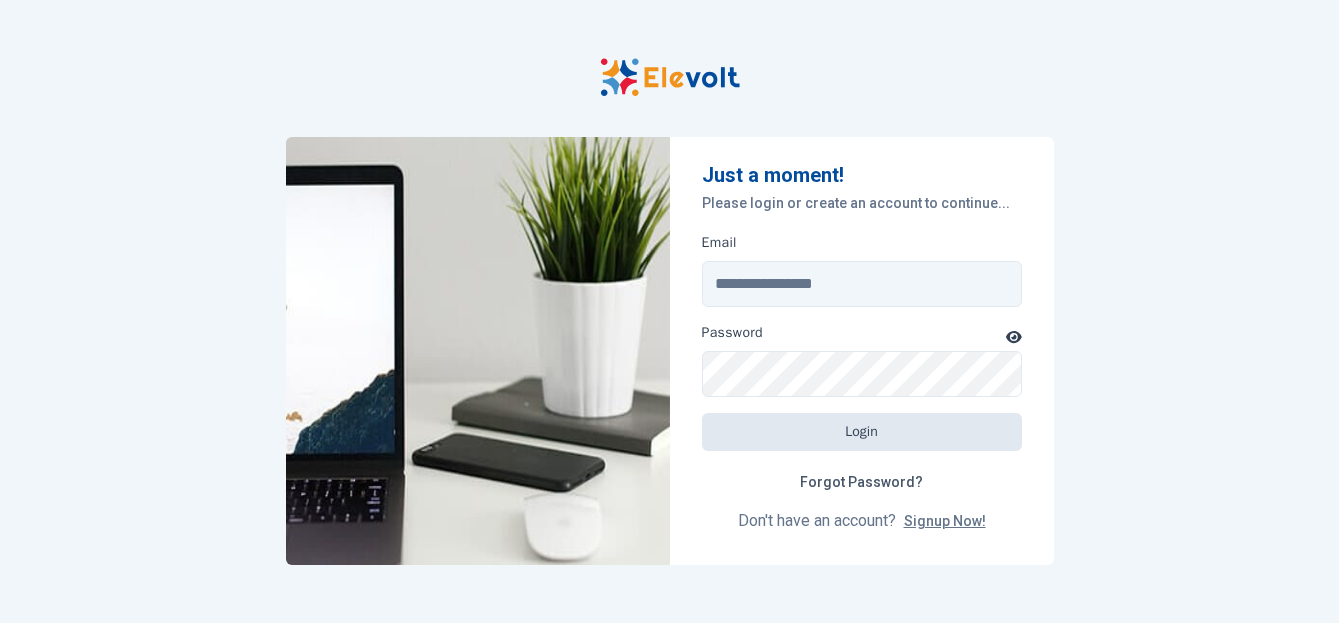 scroll, scrollTop: 0, scrollLeft: 0, axis: both 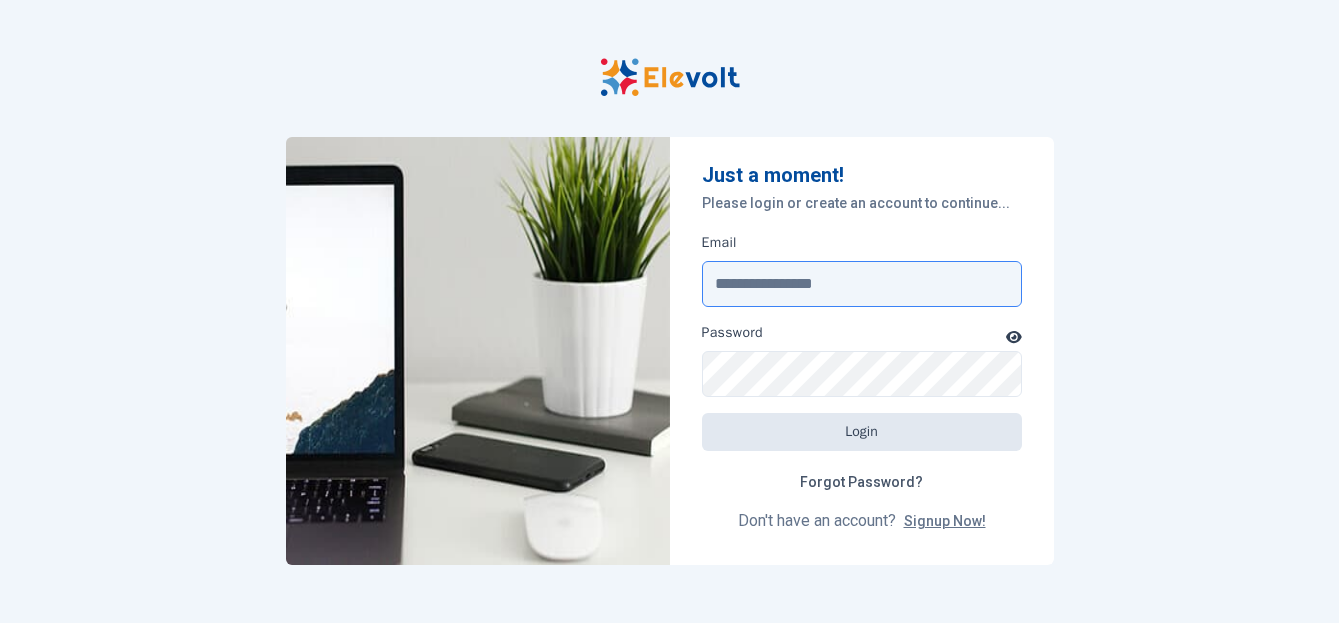 type on "**********" 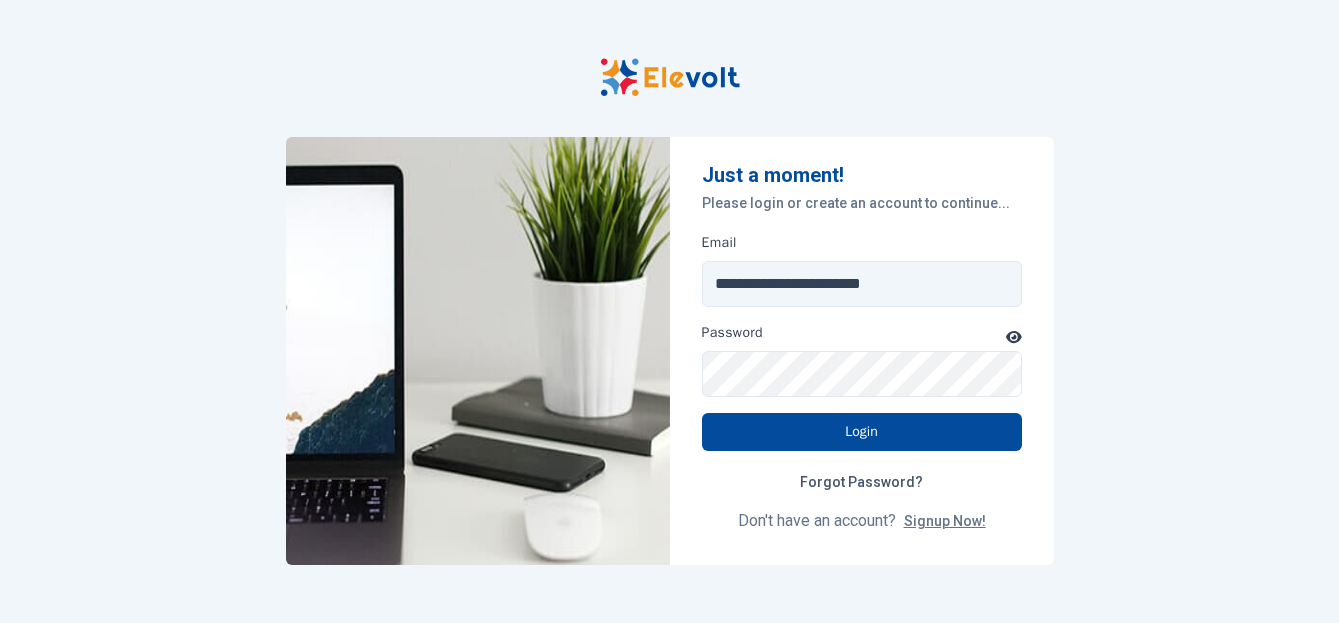 click on "**********" at bounding box center (670, 311) 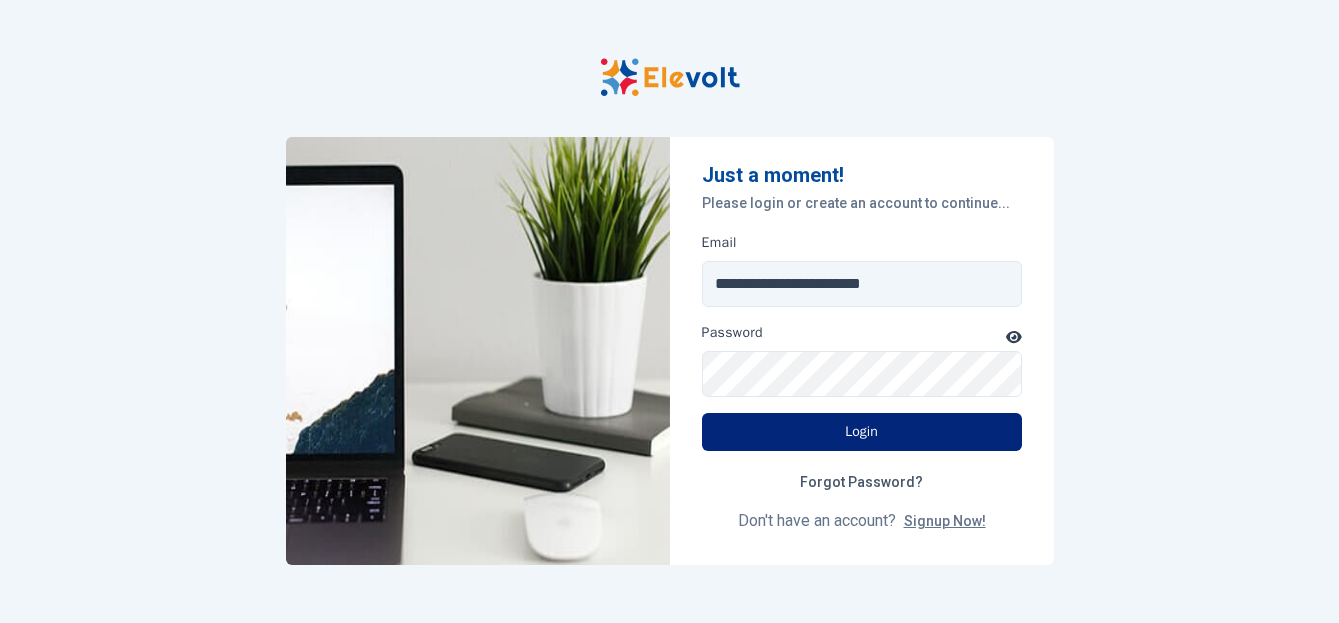 click on "Login" at bounding box center (862, 432) 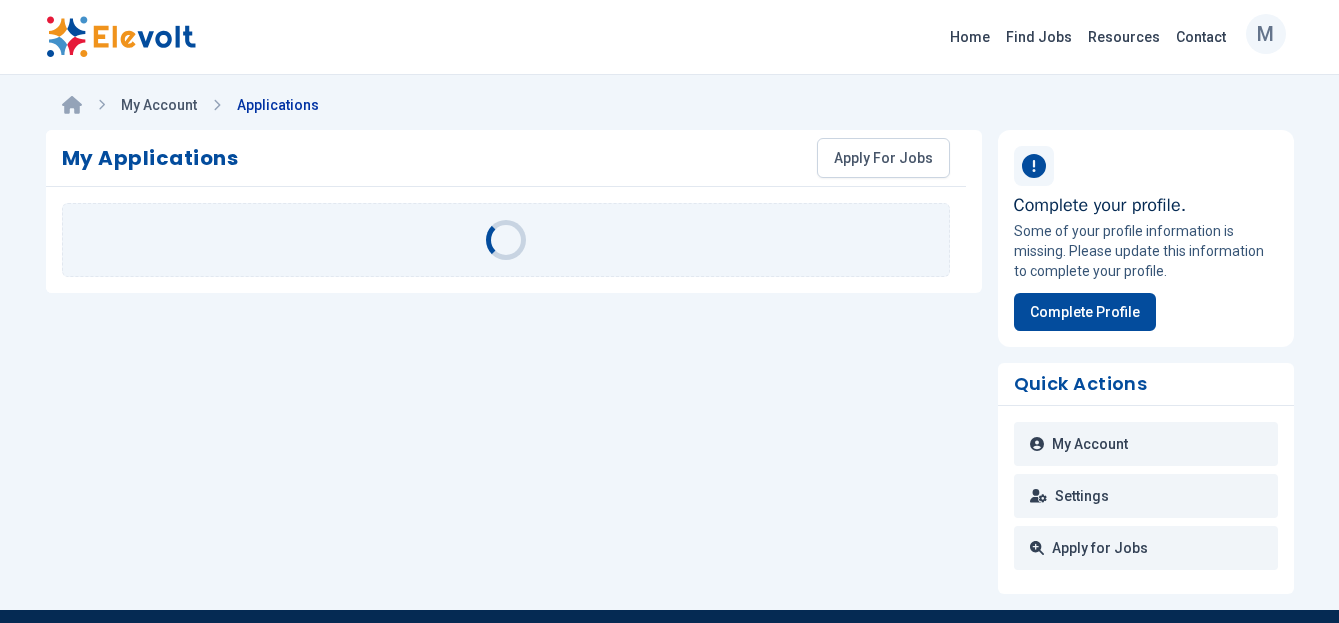 scroll, scrollTop: 0, scrollLeft: 0, axis: both 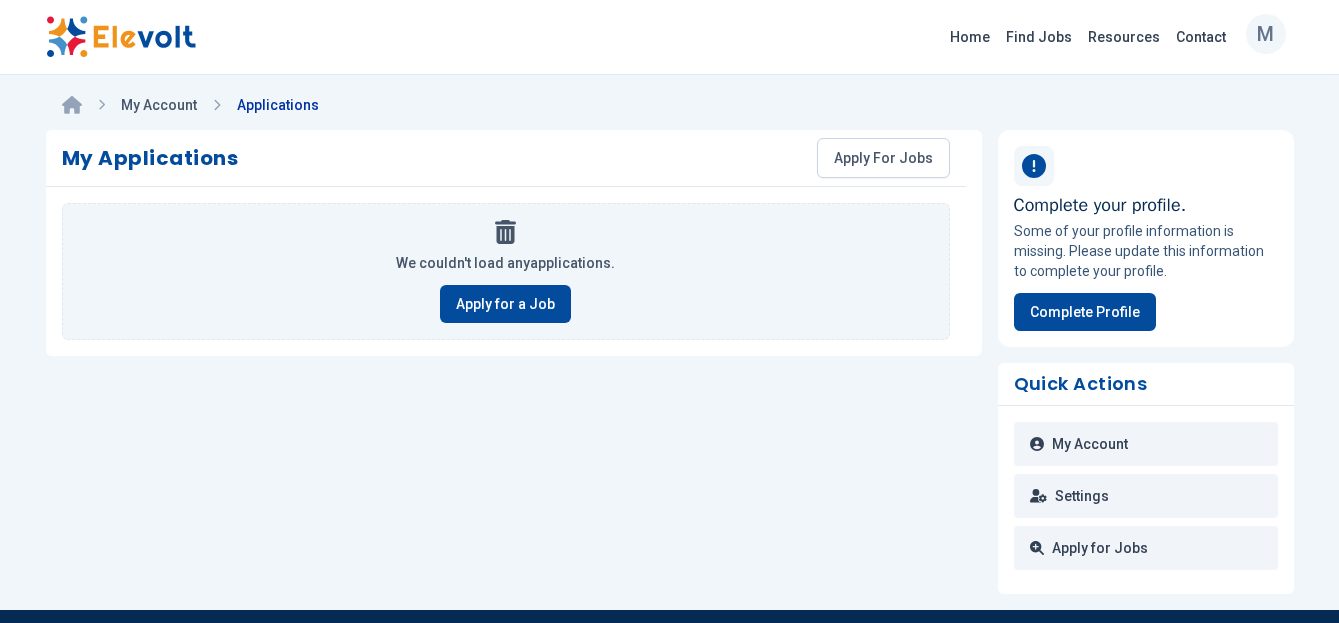 click on "m" at bounding box center (1265, 34) 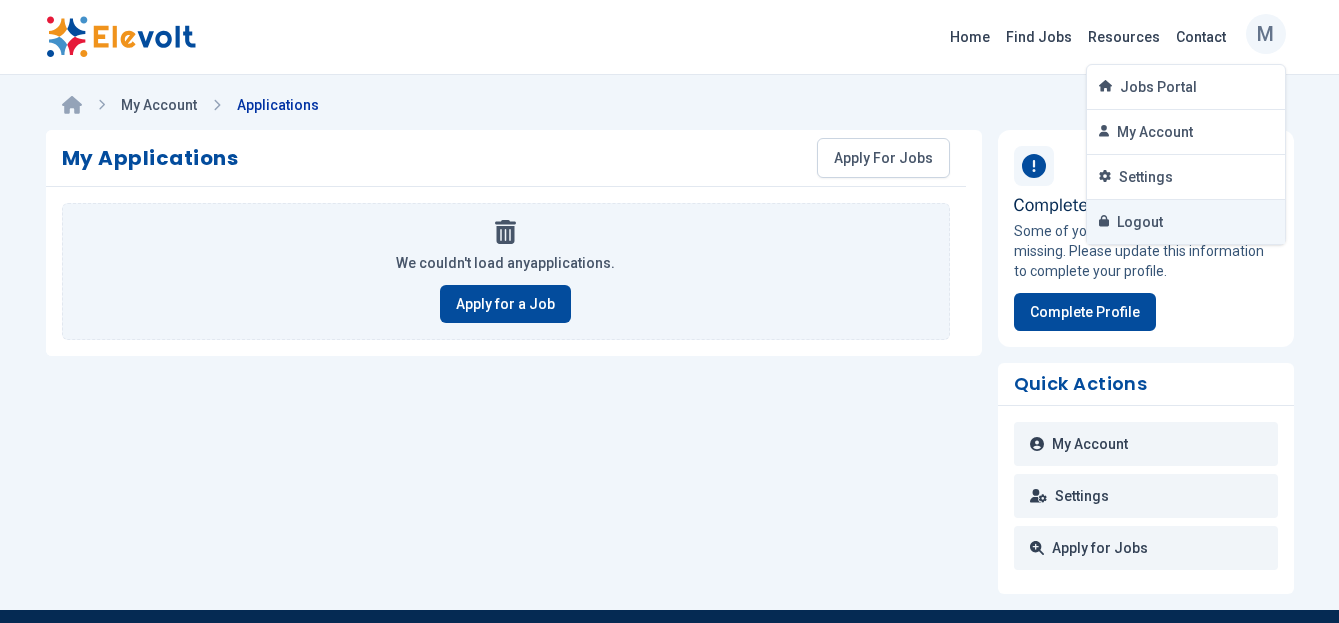 click on "Logout" at bounding box center (1186, 222) 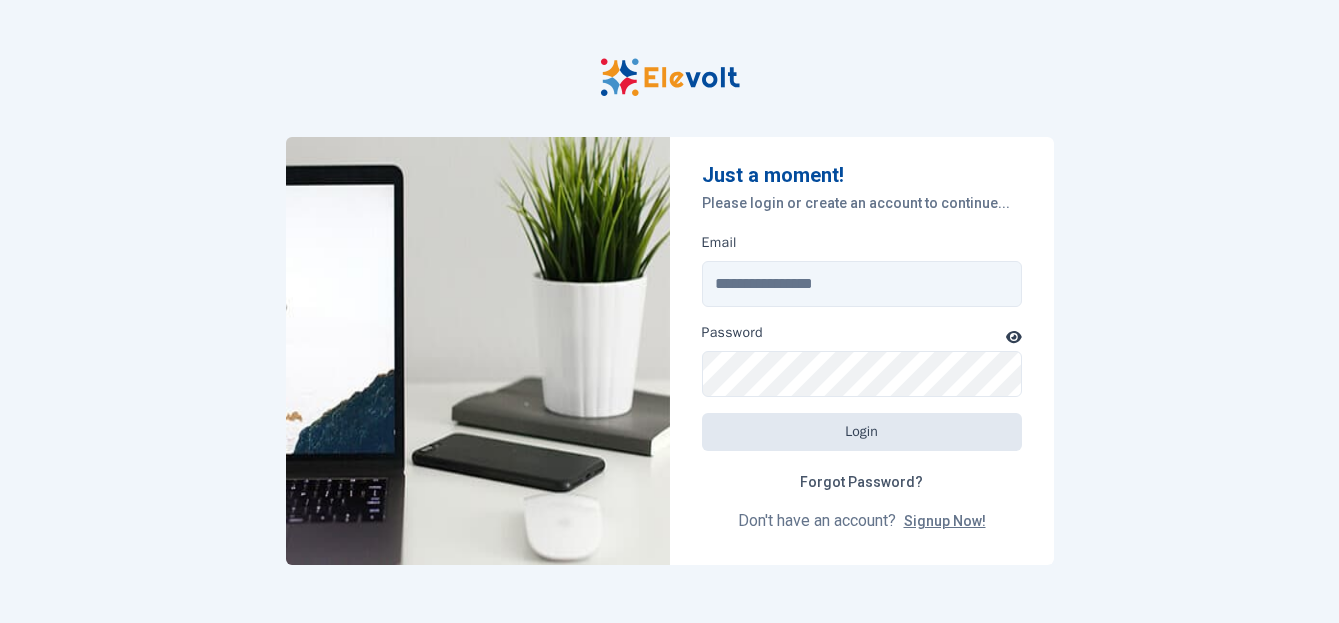 scroll, scrollTop: 0, scrollLeft: 0, axis: both 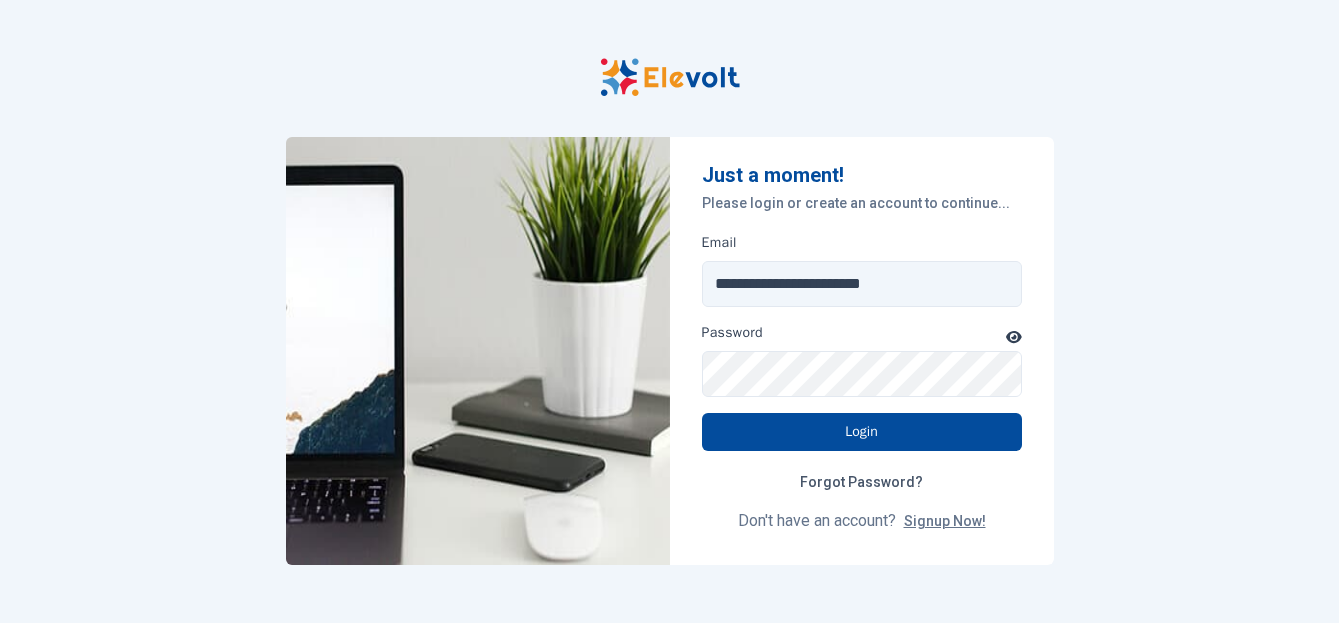 click 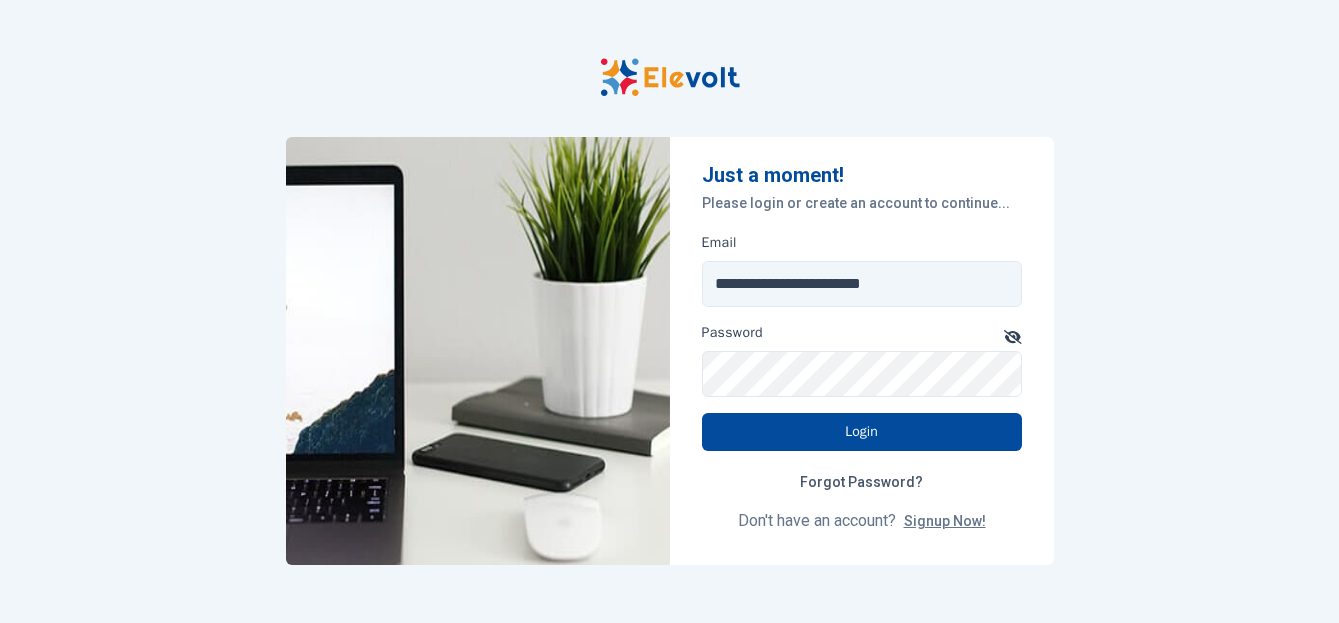 click 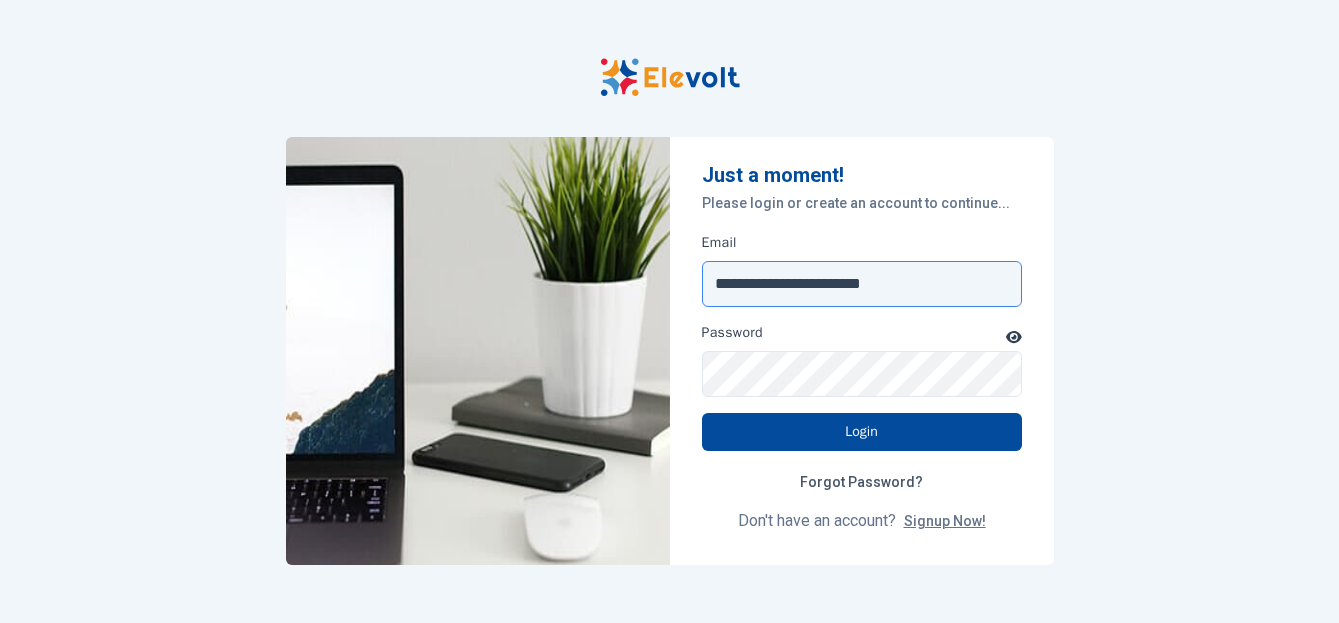 click on "**********" at bounding box center (862, 284) 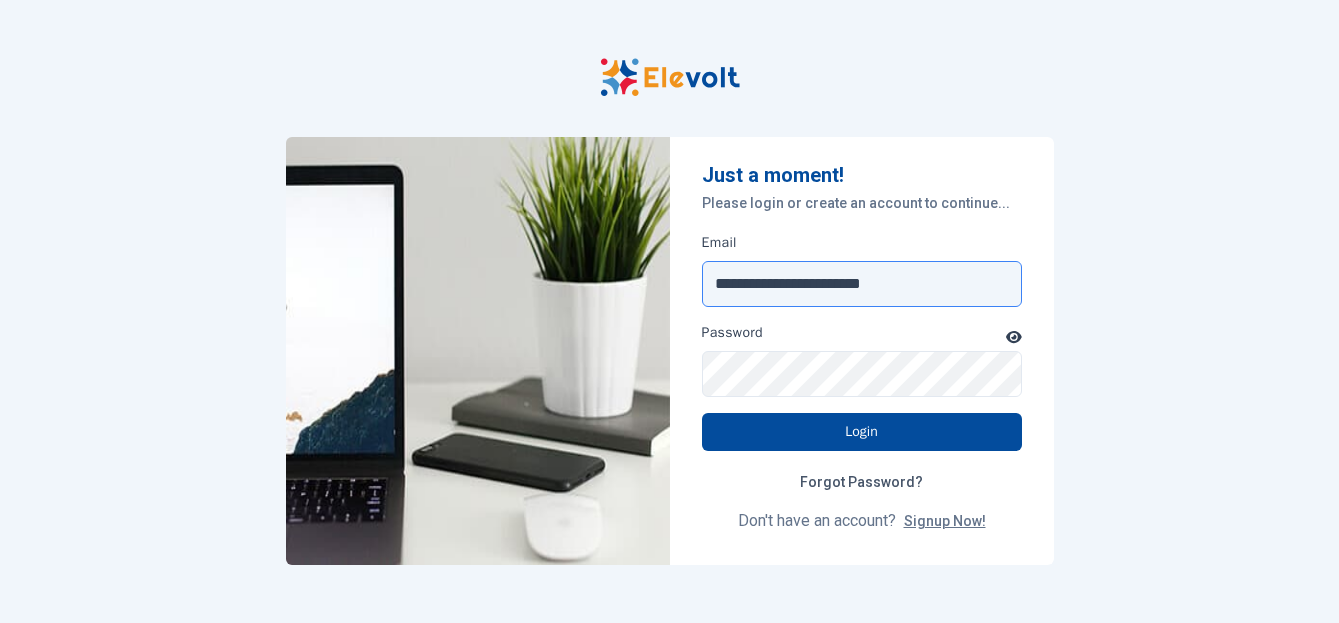 drag, startPoint x: 823, startPoint y: 286, endPoint x: 631, endPoint y: 284, distance: 192.01042 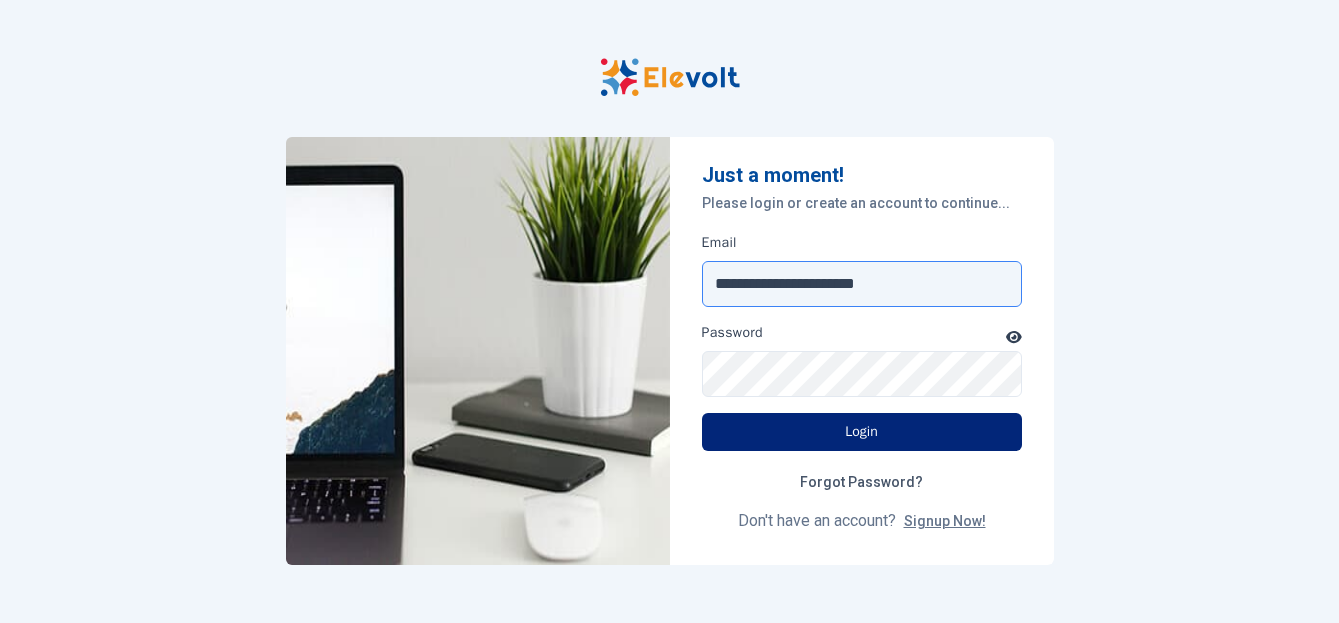 type on "**********" 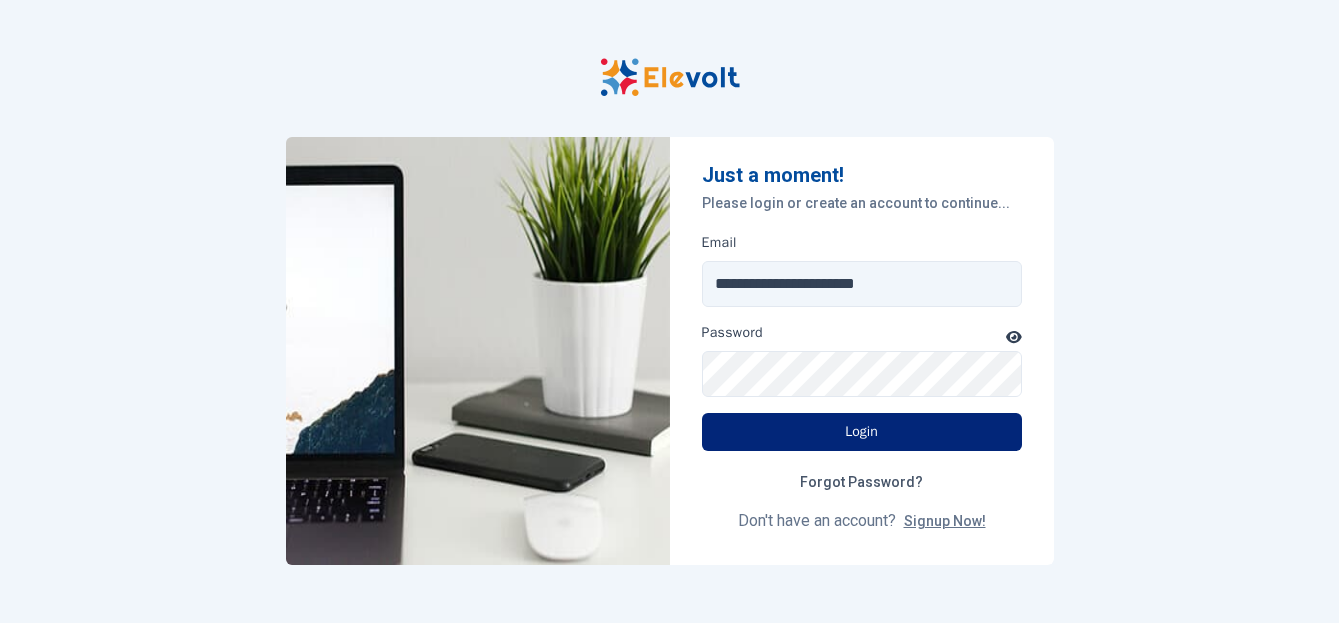 click on "Login" at bounding box center [862, 432] 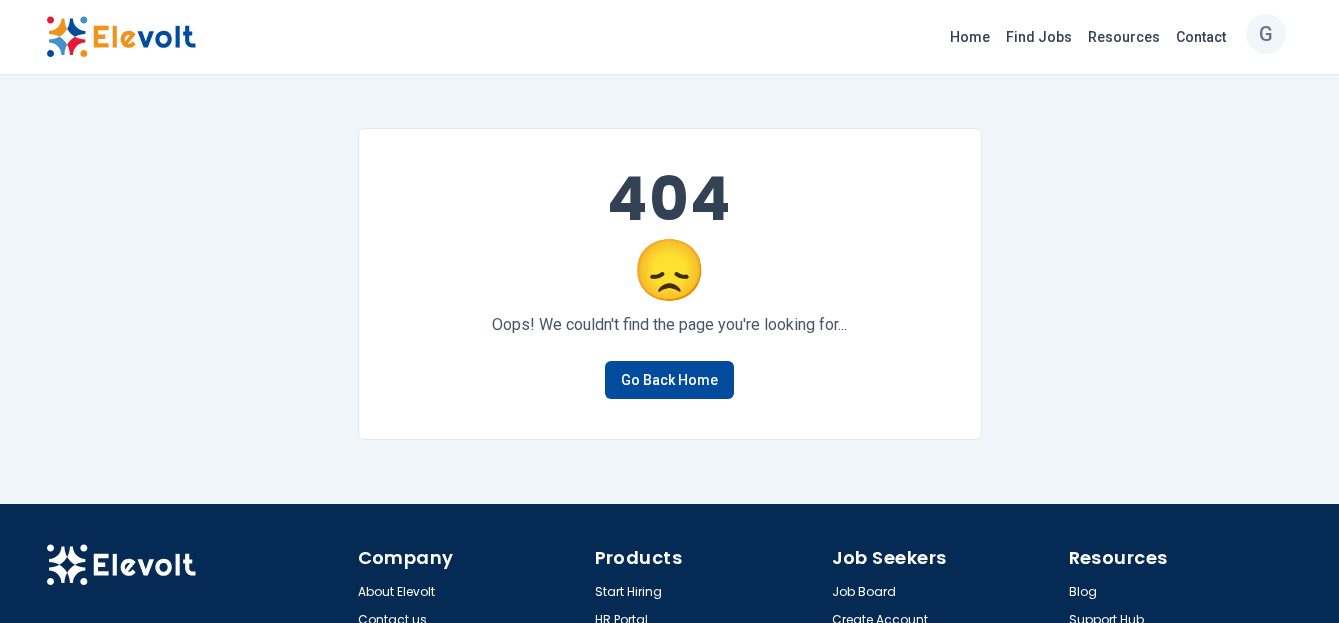 scroll, scrollTop: 0, scrollLeft: 0, axis: both 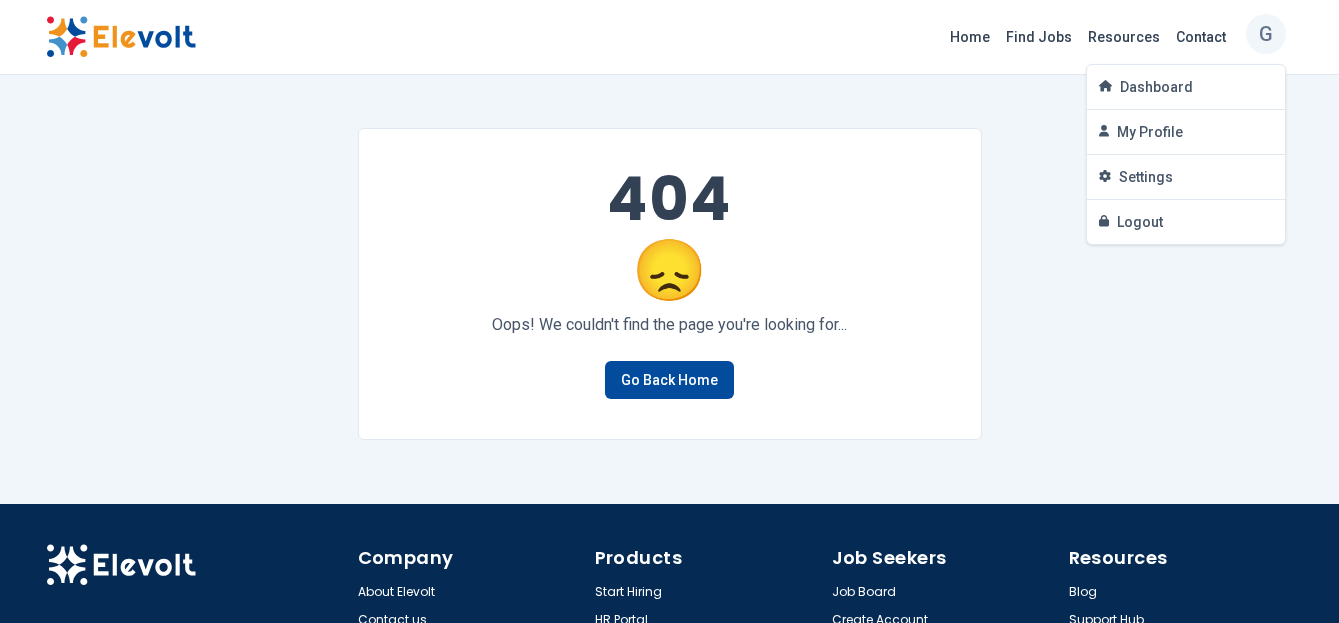click on "G Gideon Mshabati gidmshabati01@gmail.com Home Find Jobs Resources Contact G Dashboard My Profile Settings Logout" at bounding box center [669, 37] 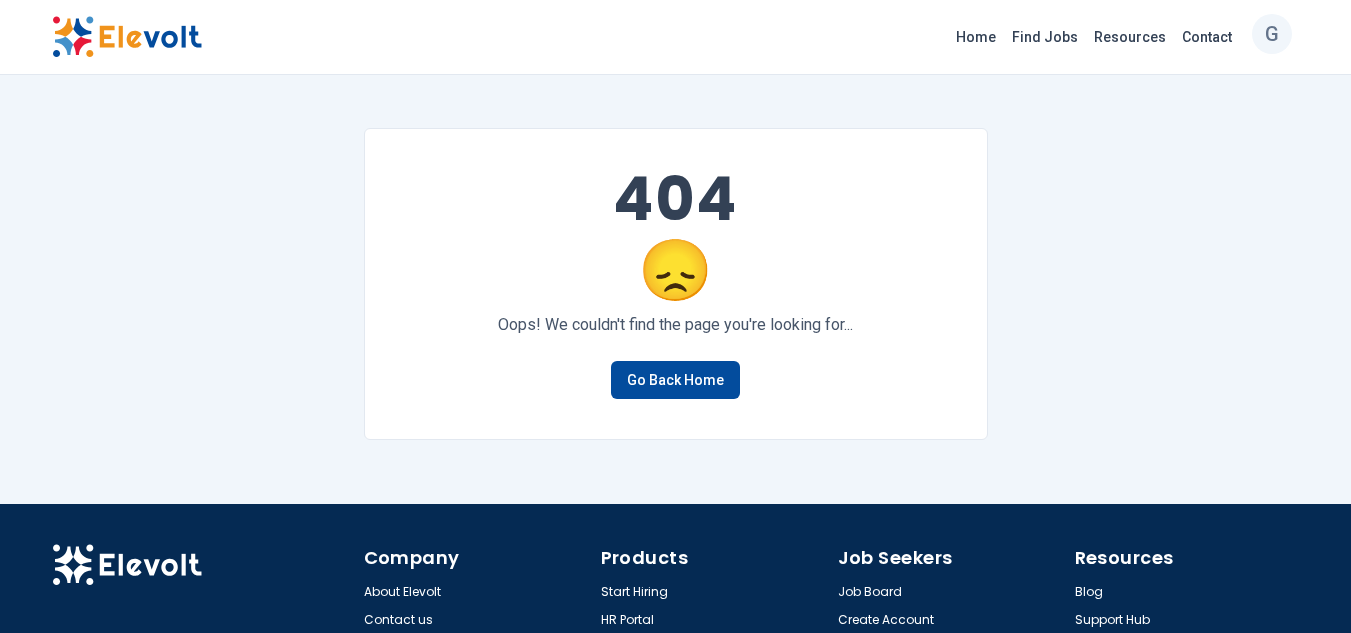 click on "G" at bounding box center (1272, 34) 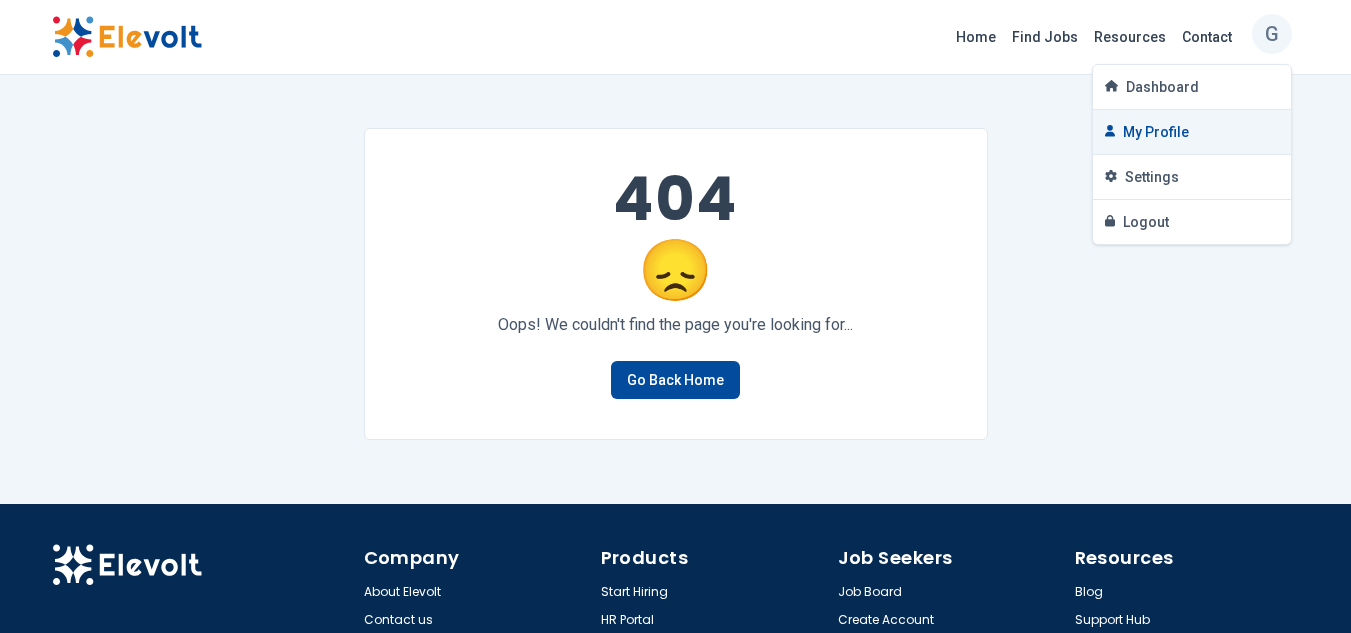 click on "My Profile" at bounding box center [1192, 132] 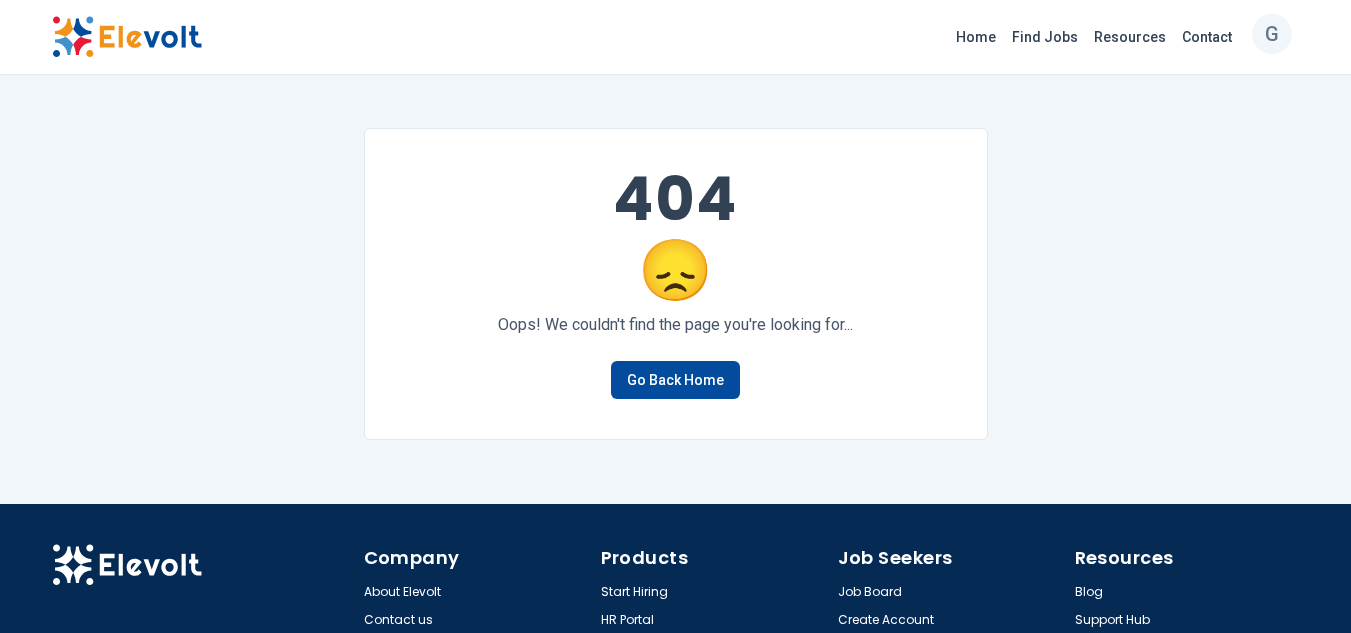 scroll, scrollTop: 0, scrollLeft: 0, axis: both 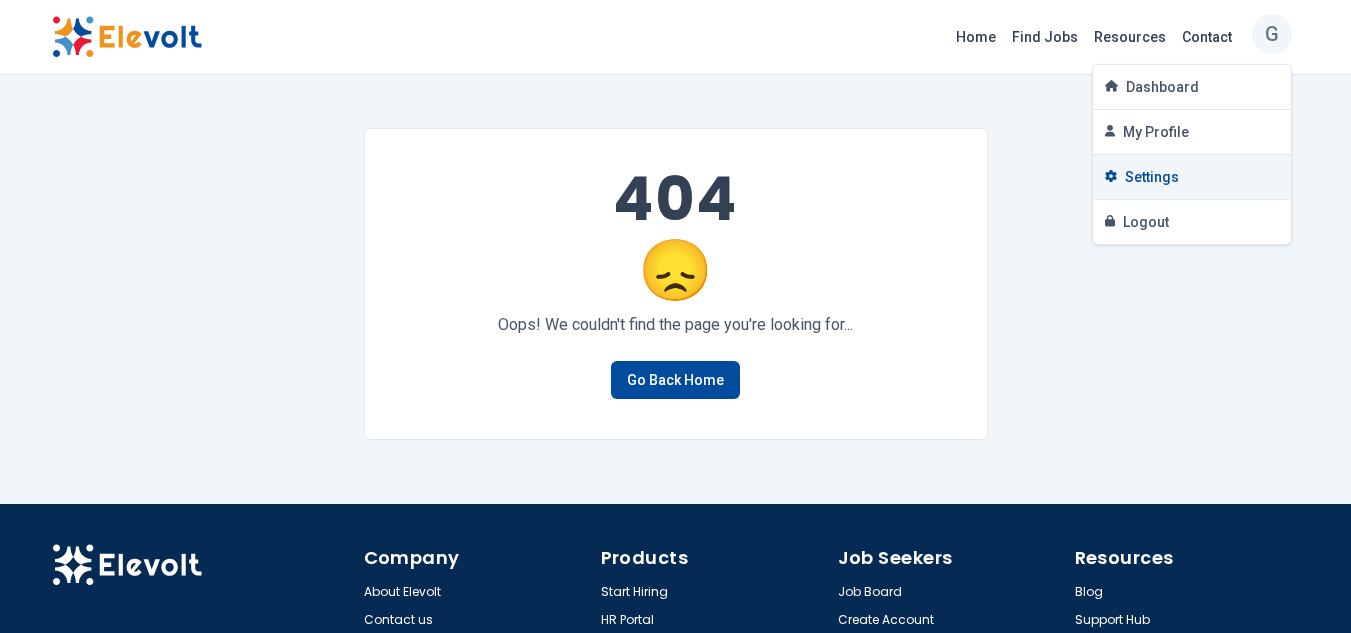click on "Settings" at bounding box center [1192, 177] 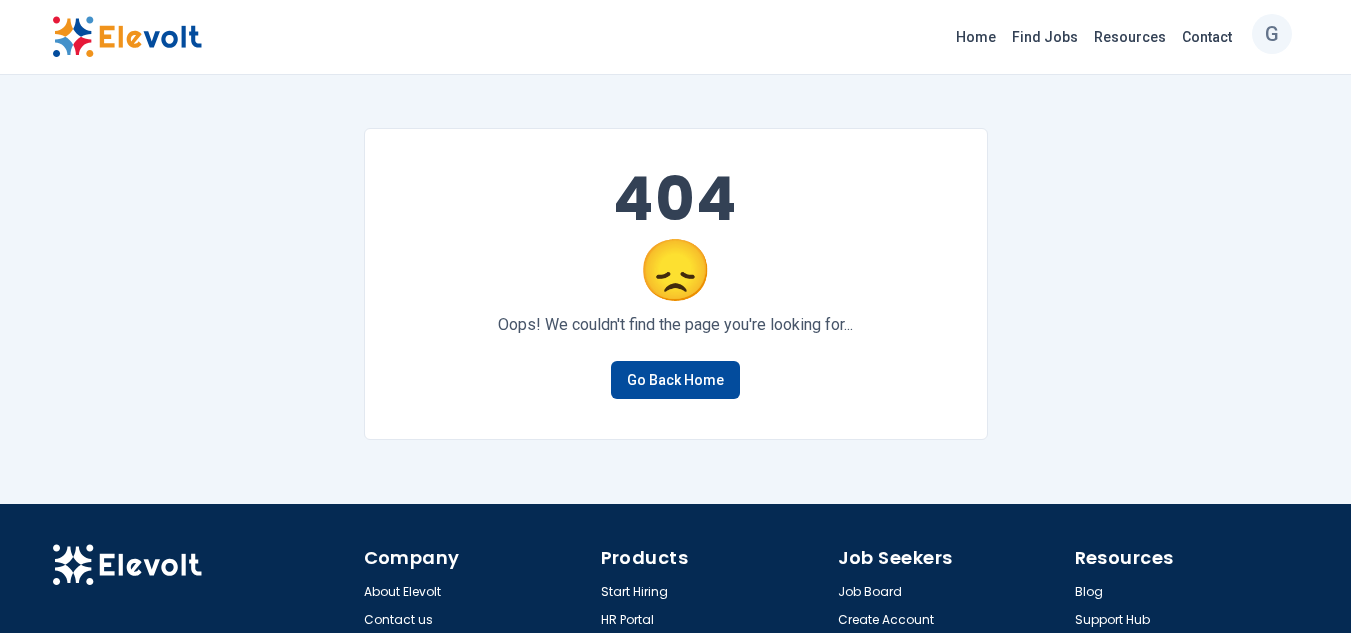 scroll, scrollTop: 0, scrollLeft: 0, axis: both 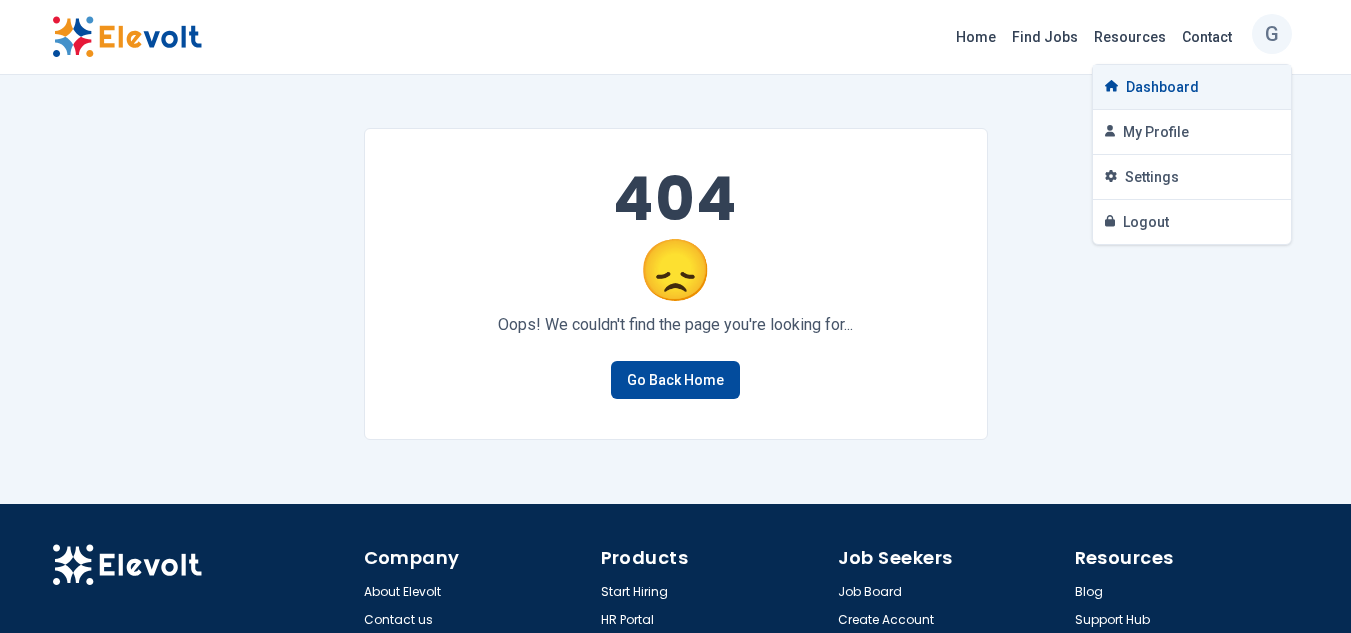 click on "Dashboard" at bounding box center (1192, 87) 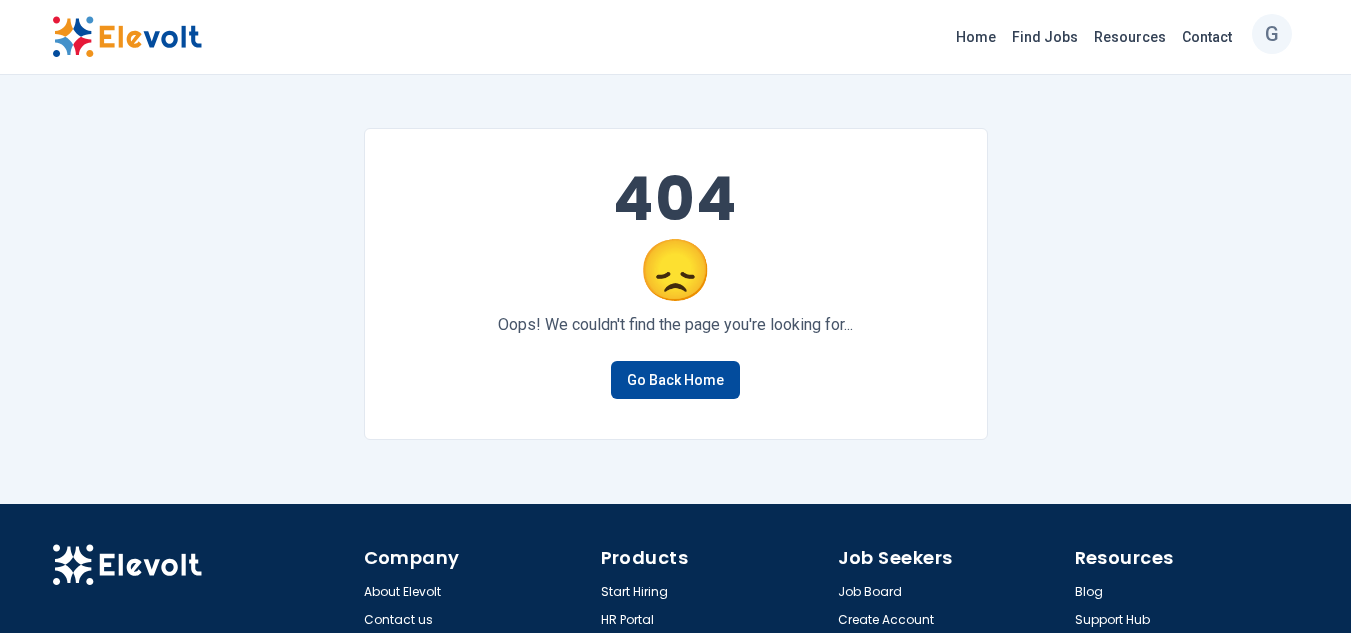 scroll, scrollTop: 0, scrollLeft: 0, axis: both 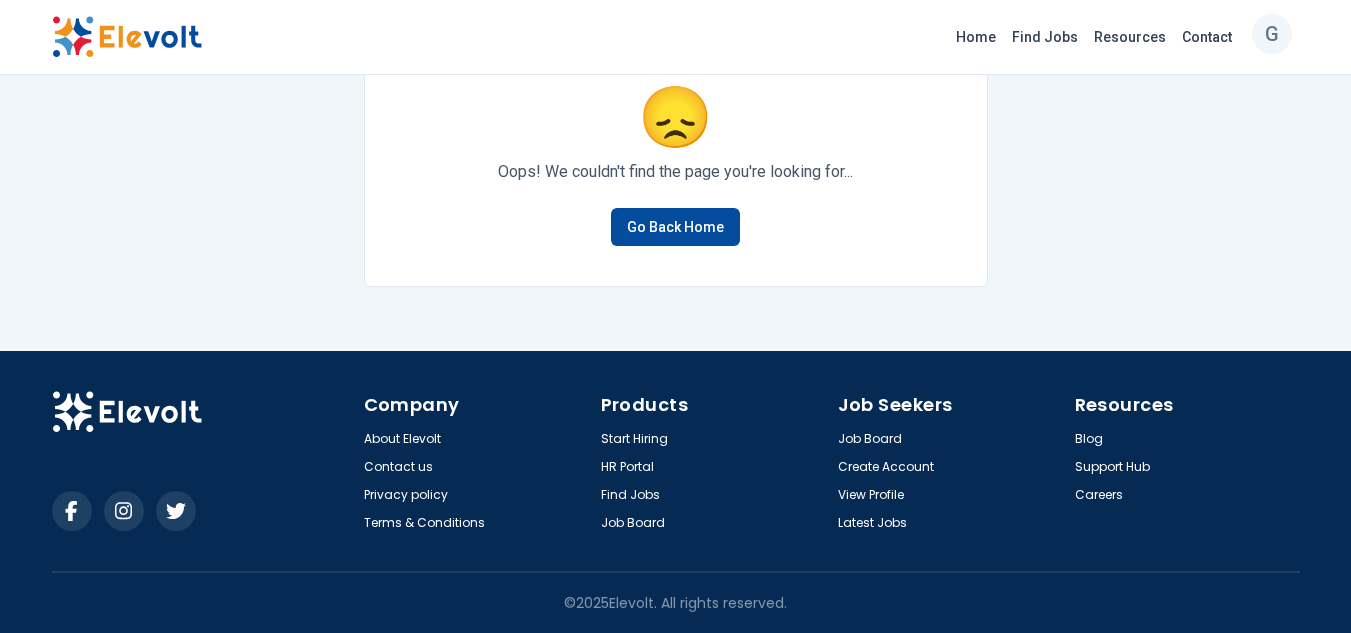click on "G" at bounding box center [1272, 34] 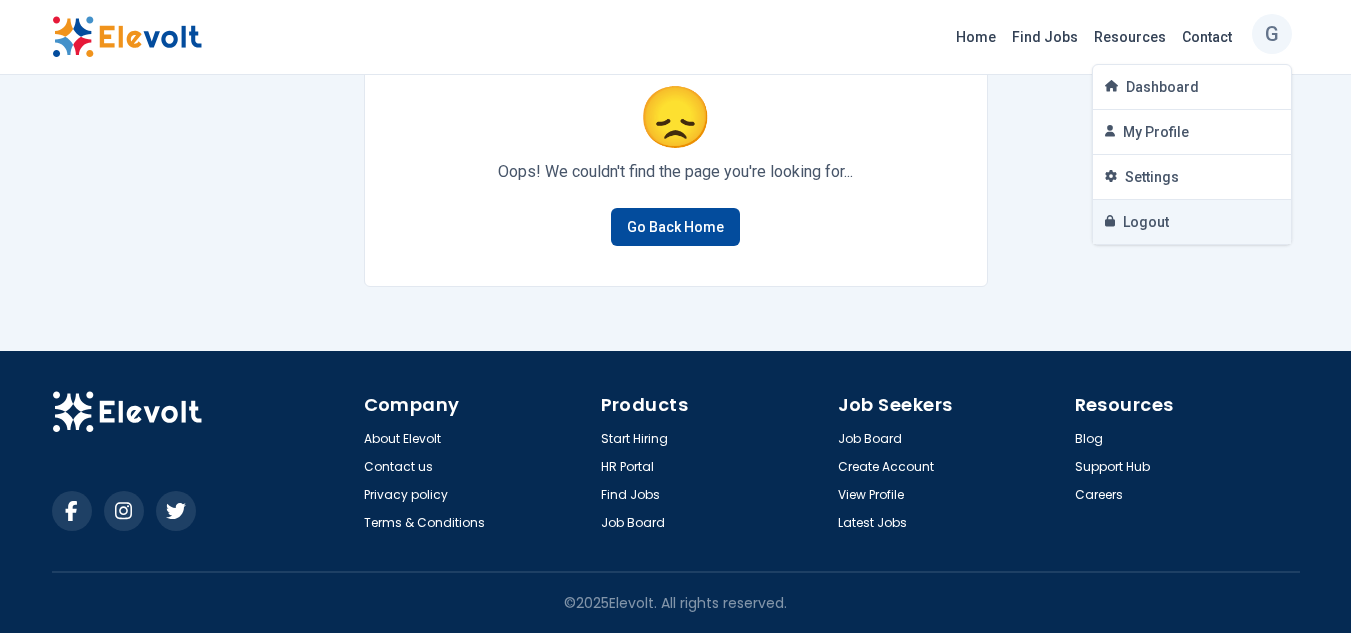 click on "Logout" at bounding box center [1192, 222] 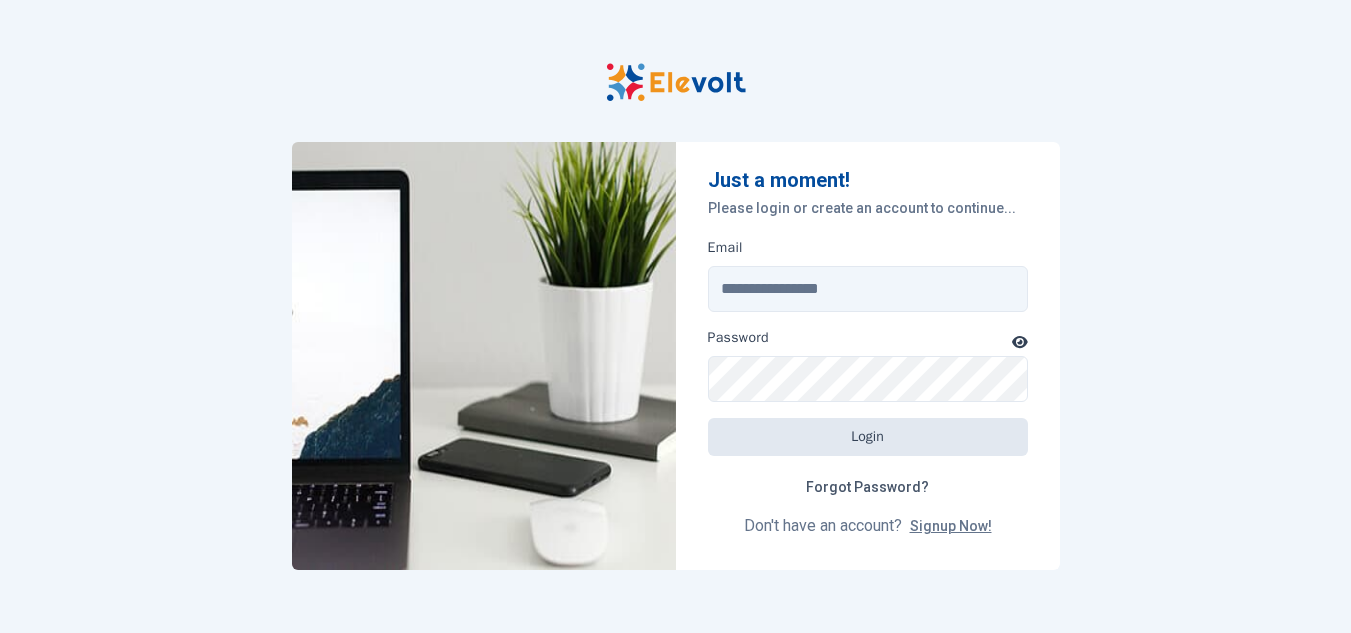 scroll, scrollTop: 0, scrollLeft: 0, axis: both 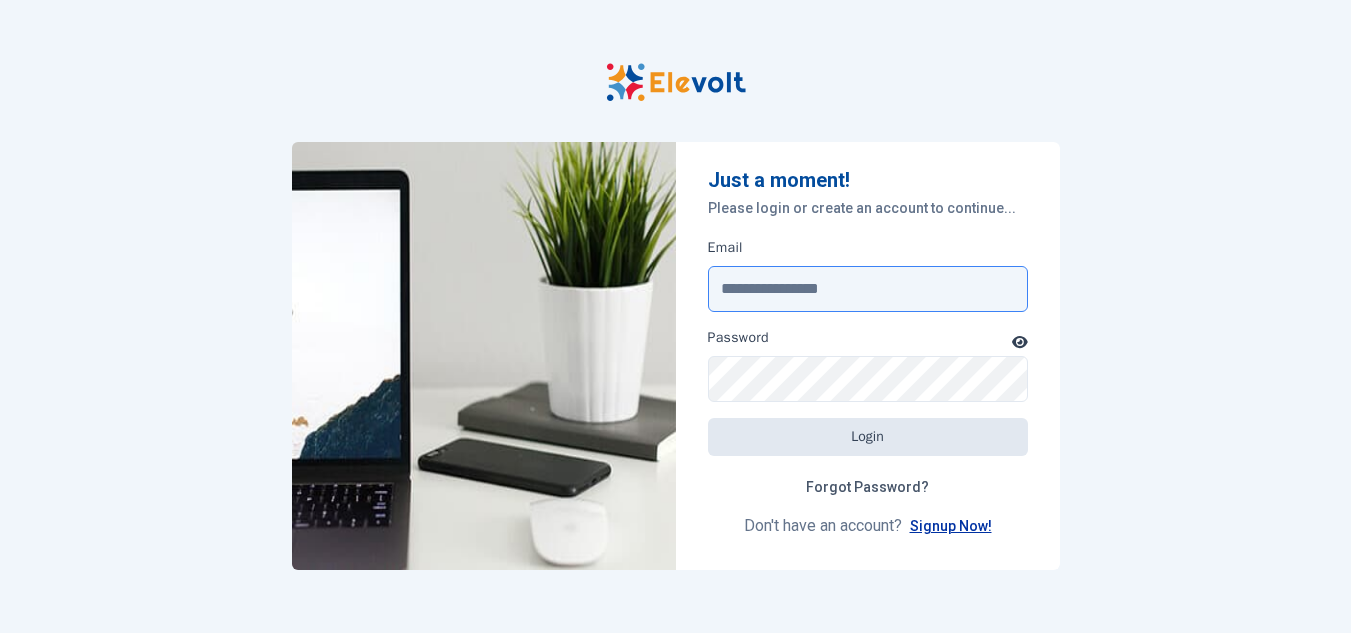 type on "**********" 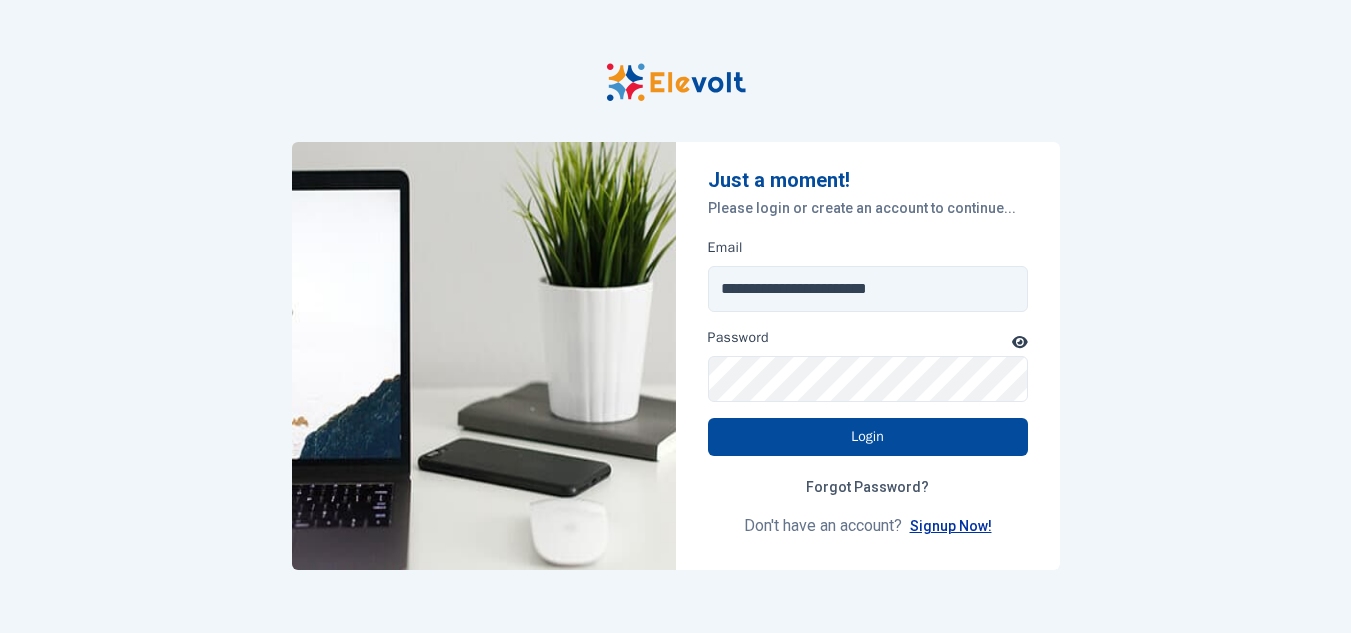click on "Signup Now!" at bounding box center [951, 526] 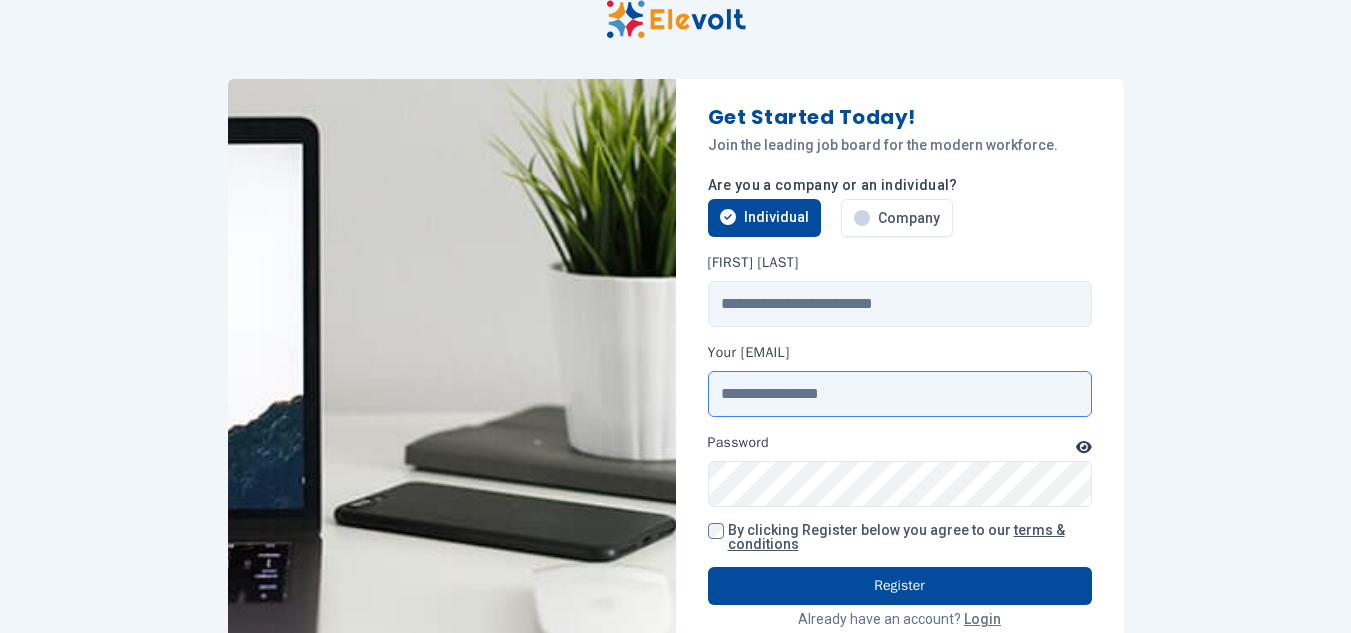 type on "**********" 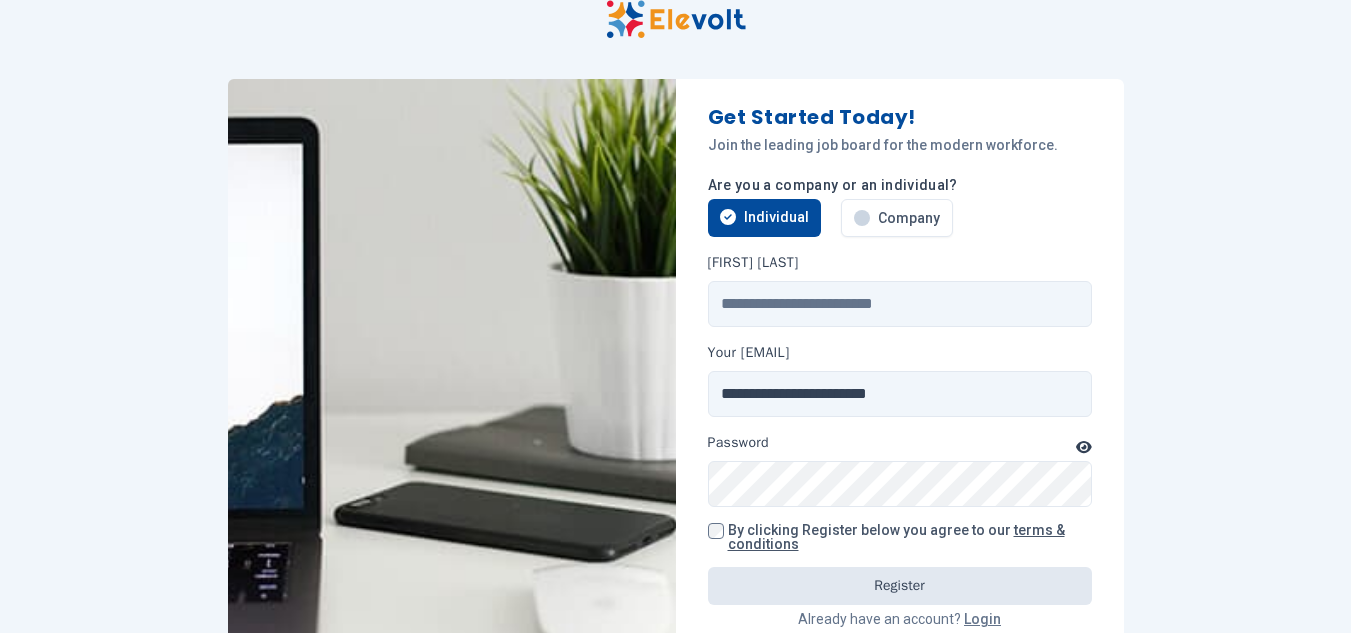 click on "Company" at bounding box center (909, 218) 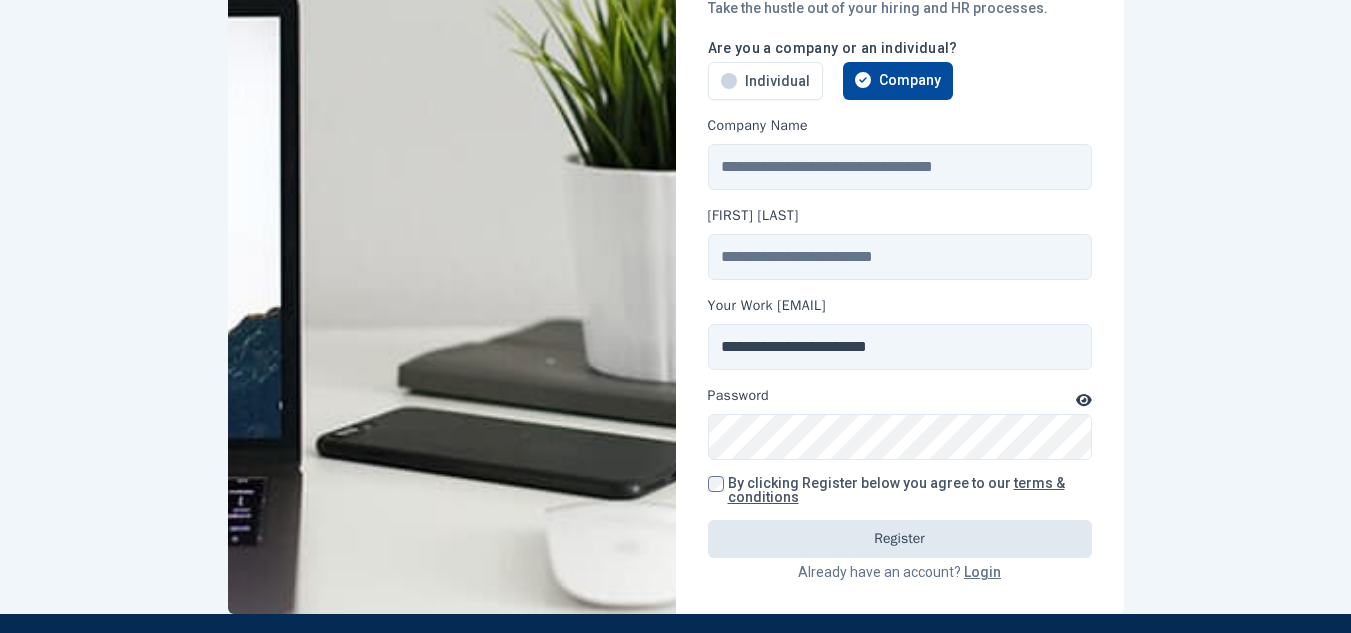 scroll, scrollTop: 139, scrollLeft: 0, axis: vertical 